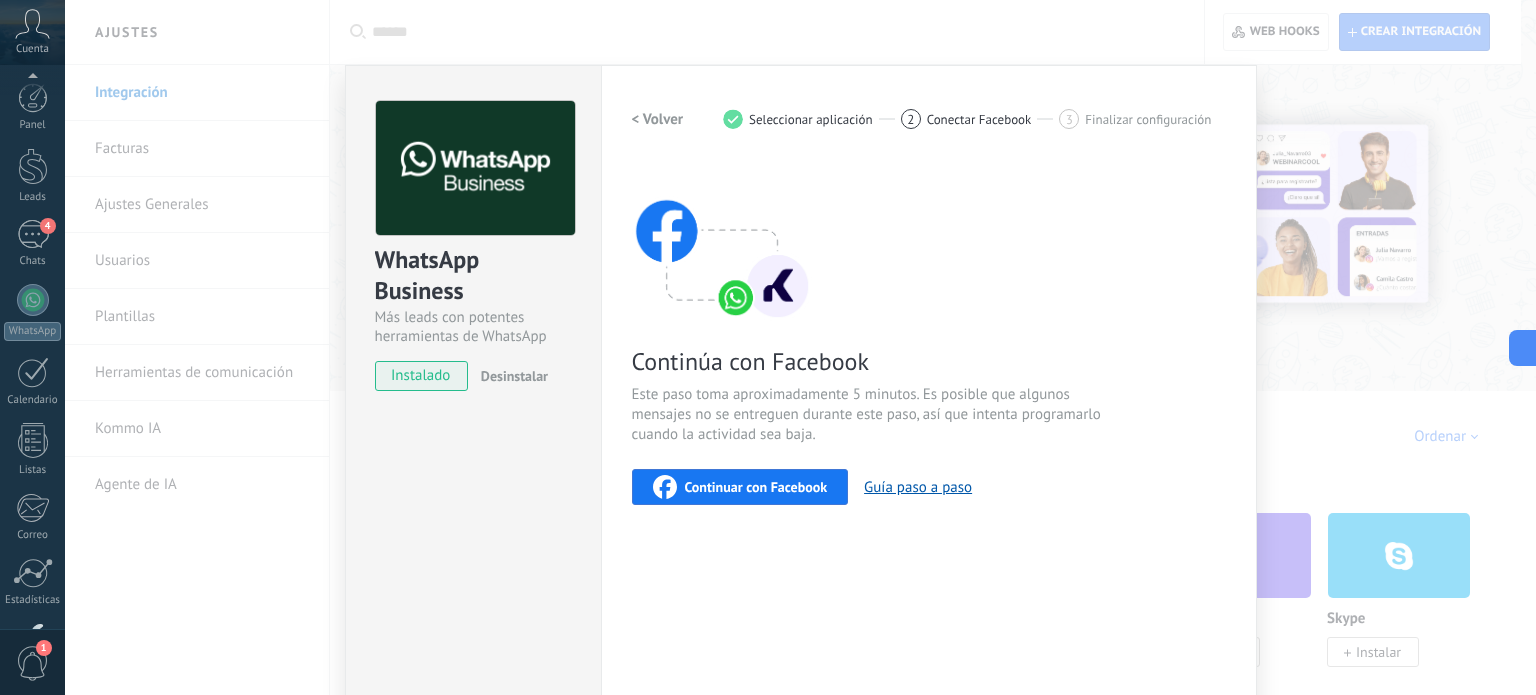 scroll, scrollTop: 249, scrollLeft: 0, axis: vertical 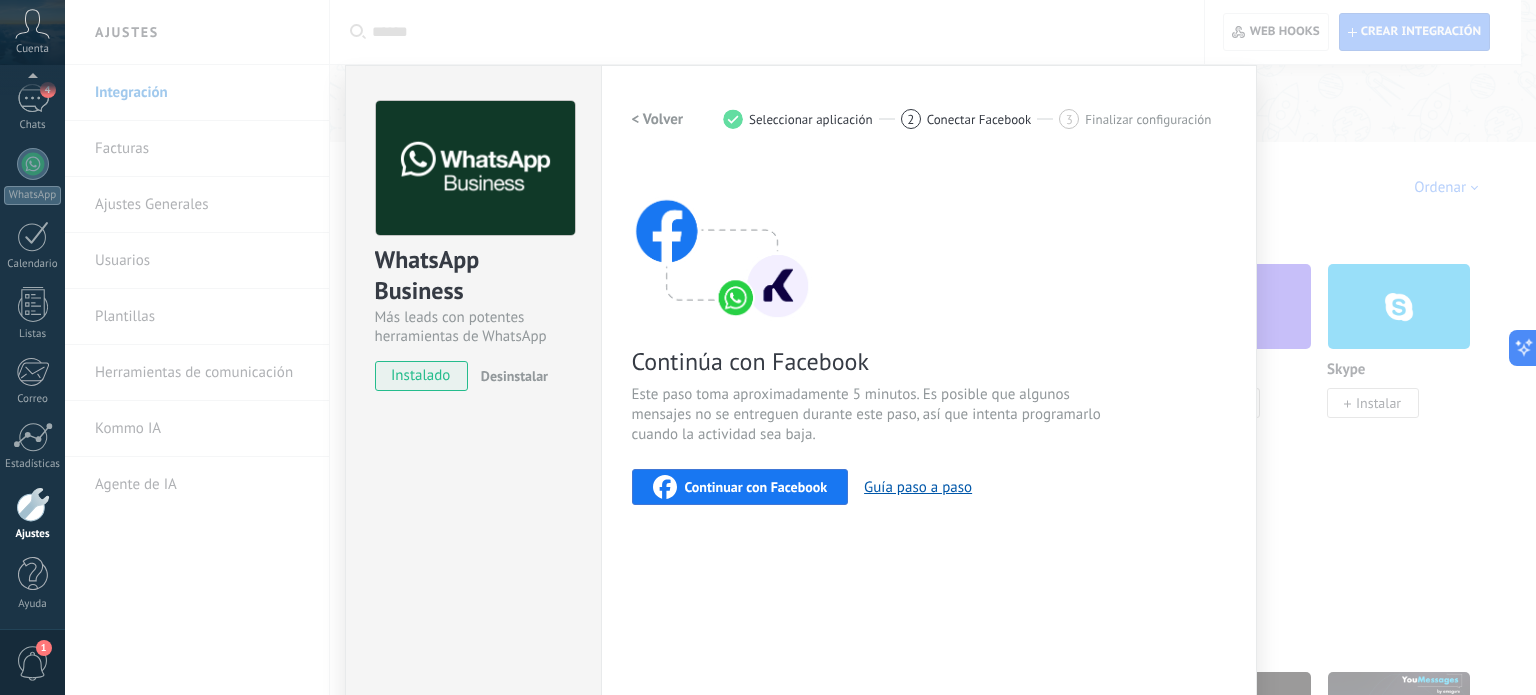 click on "WhatsApp Business Más leads con potentes herramientas de WhatsApp instalado Desinstalar Configuraciones Autorizaciones Esta pestaña registra a los usuarios que han concedido acceso a las integración a esta cuenta. Si deseas remover la posibilidad que un usuario pueda enviar solicitudes a la cuenta en nombre de esta integración, puedes revocar el acceso. Si el acceso a todos los usuarios es revocado, la integración dejará de funcionar. Esta aplicacion está instalada, pero nadie le ha dado acceso aun. WhatsApp Cloud API más _:  Guardar < Volver 1 Seleccionar aplicación 2 Conectar Facebook  3 Finalizar configuración Continúa con Facebook Este paso toma aproximadamente 5 minutos. Es posible que algunos mensajes no se entreguen durante este paso, así que intenta programarlo cuando la actividad sea baja. Continuar con Facebook Guía paso a paso ¿Necesitas ayuda?" at bounding box center (800, 347) 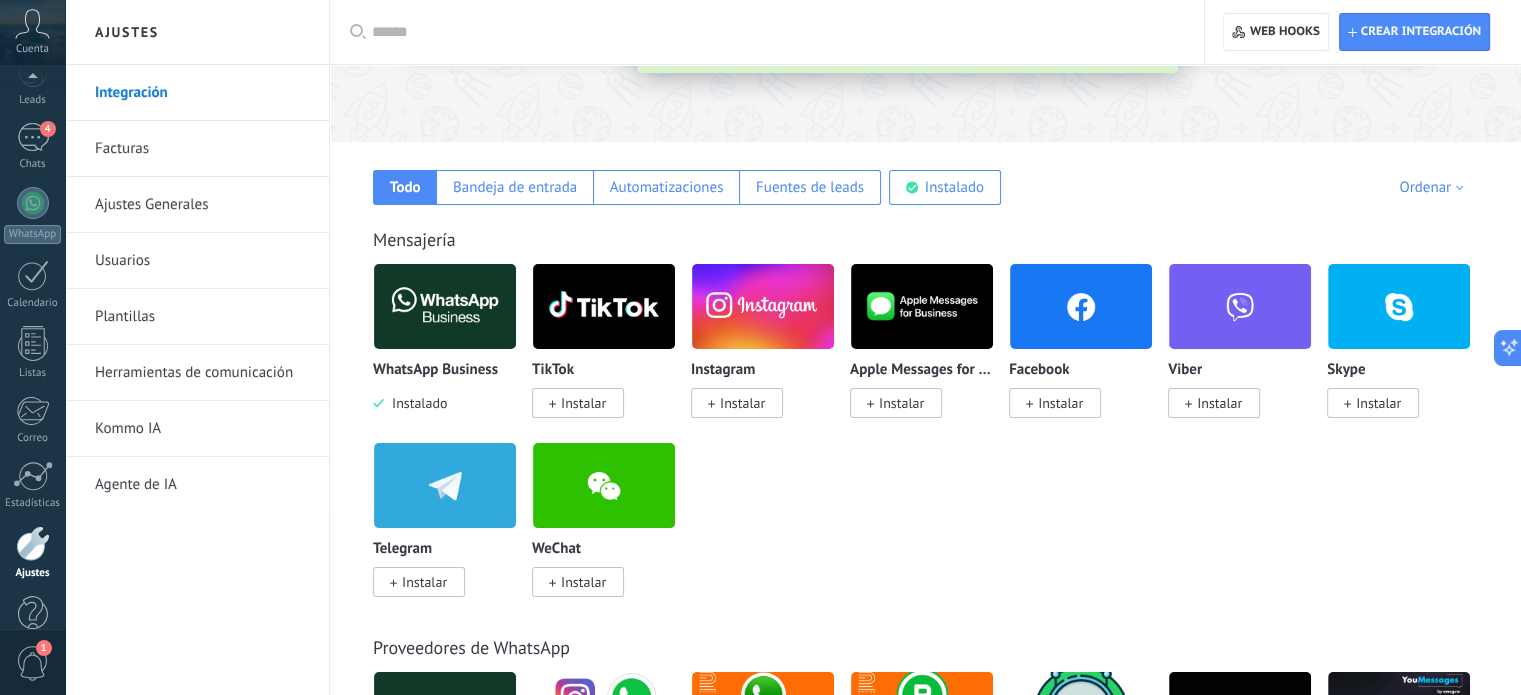 scroll, scrollTop: 136, scrollLeft: 0, axis: vertical 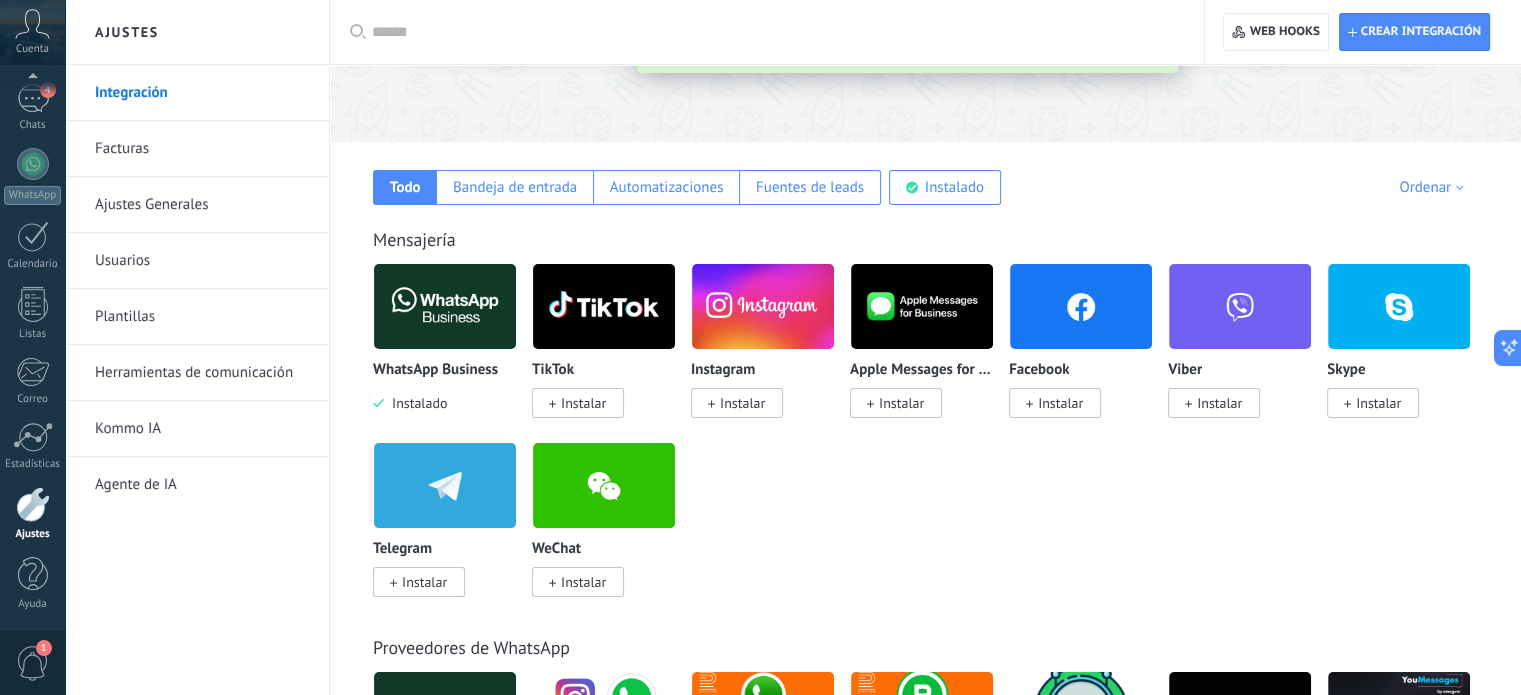 click on "Panel
Leads
4
Chats
WhatsApp
Clientes" at bounding box center (32, 289) 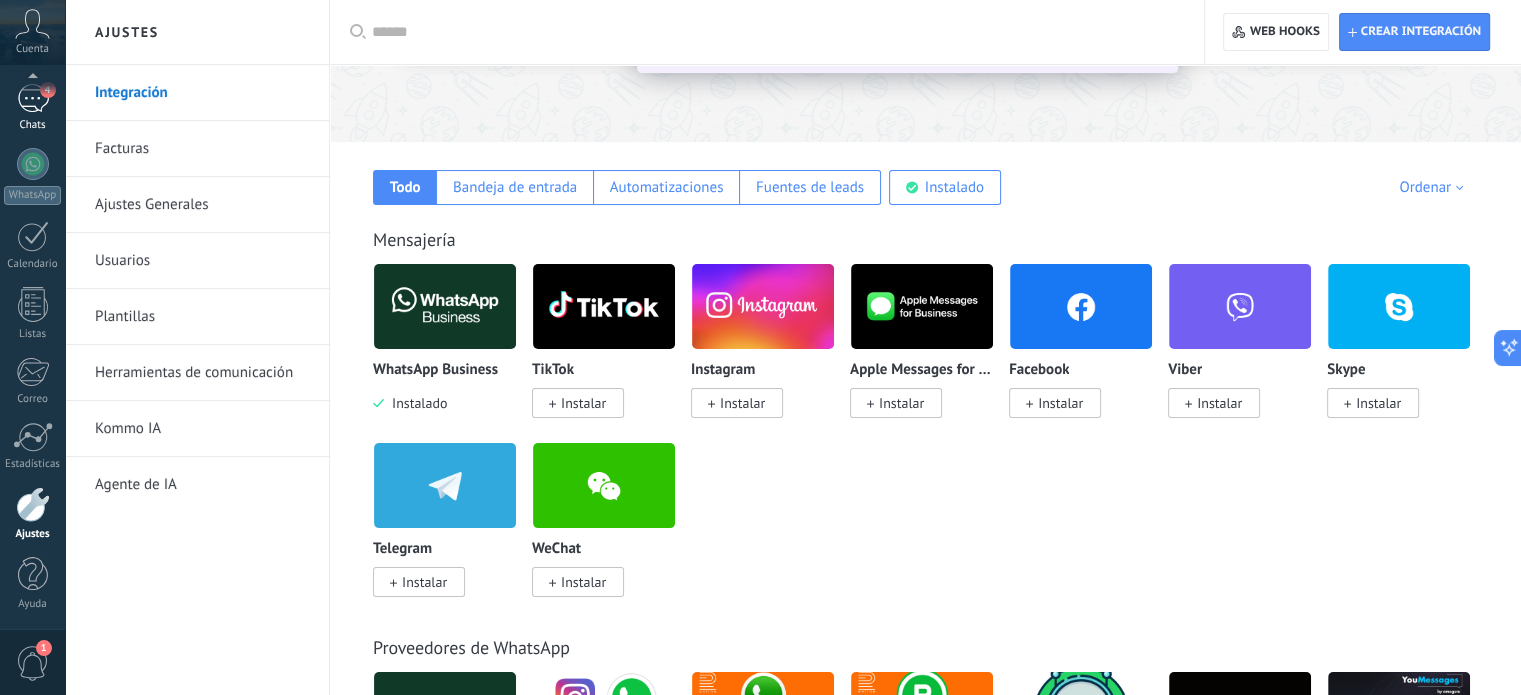 click on "4" at bounding box center (33, 98) 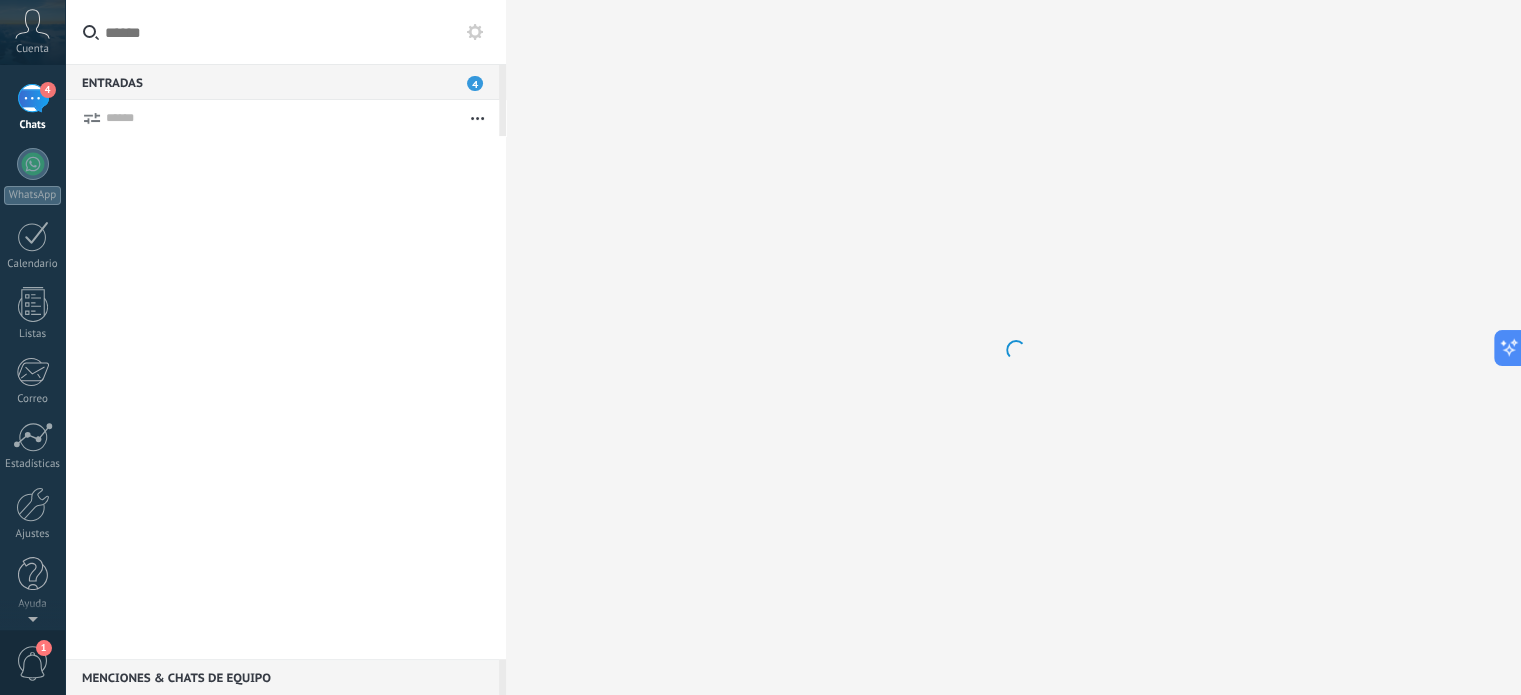 scroll, scrollTop: 0, scrollLeft: 0, axis: both 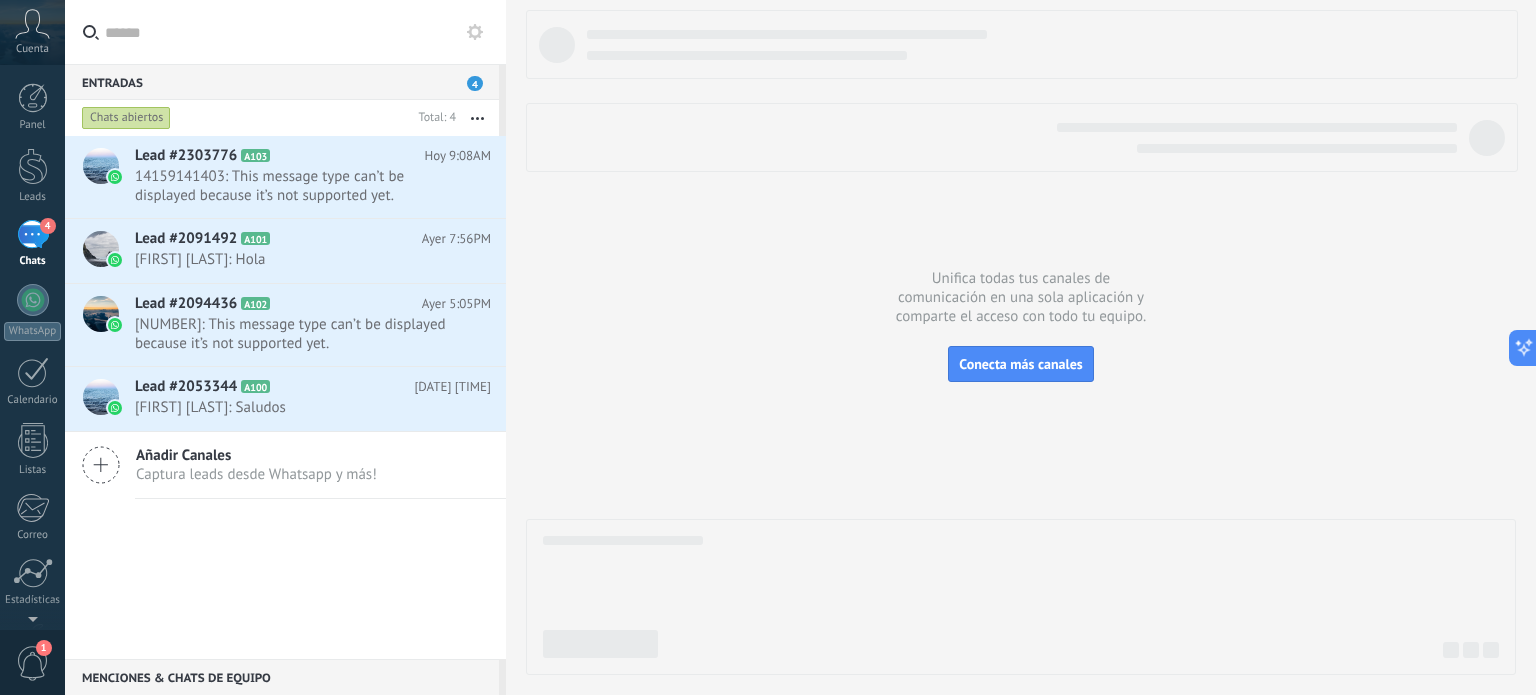 click at bounding box center (1021, 342) 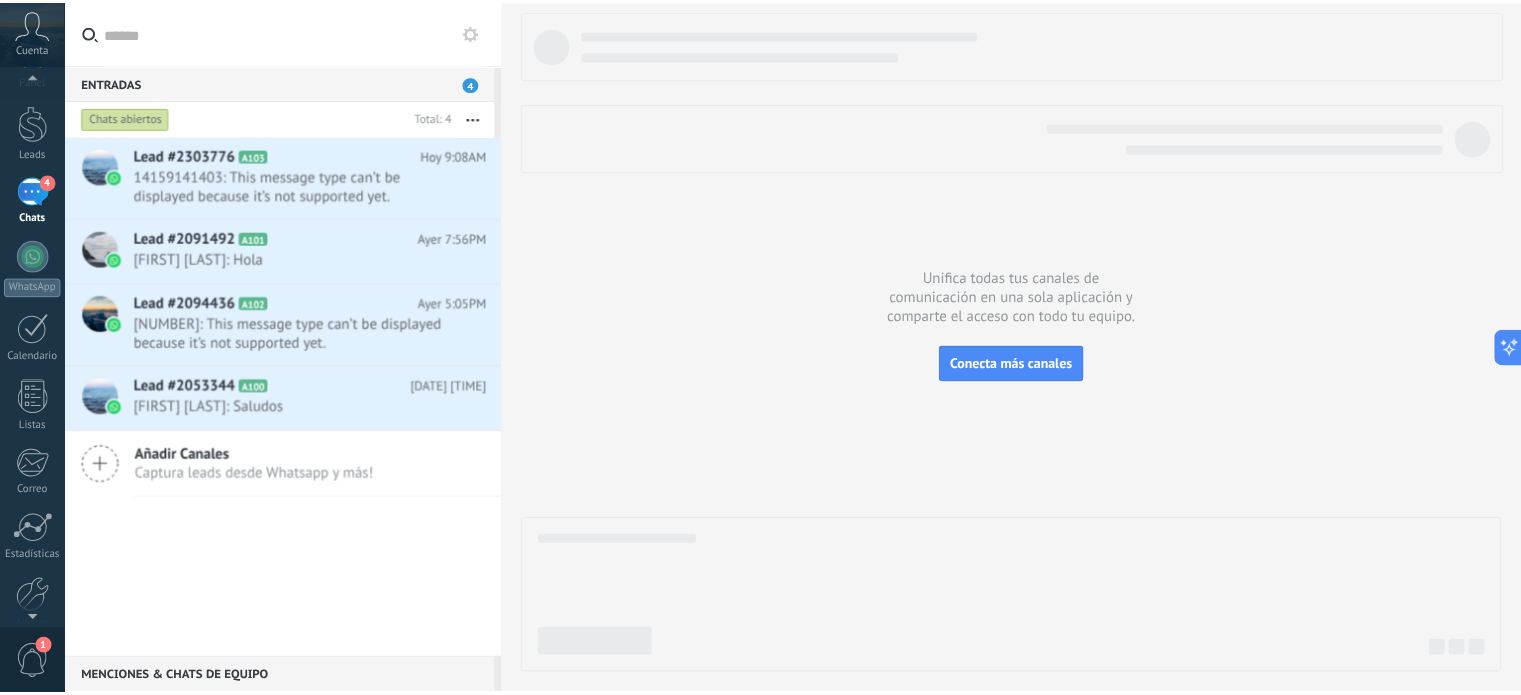 scroll, scrollTop: 136, scrollLeft: 0, axis: vertical 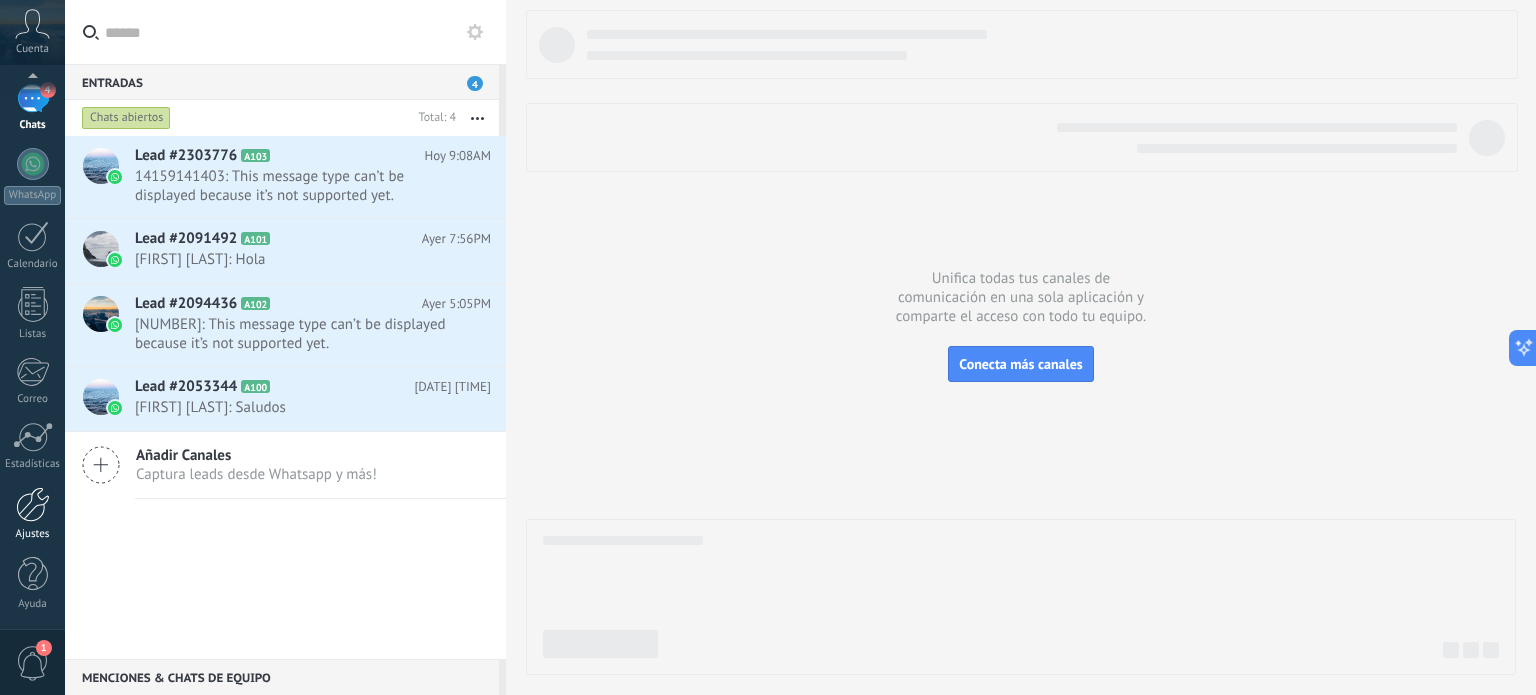 click at bounding box center (33, 504) 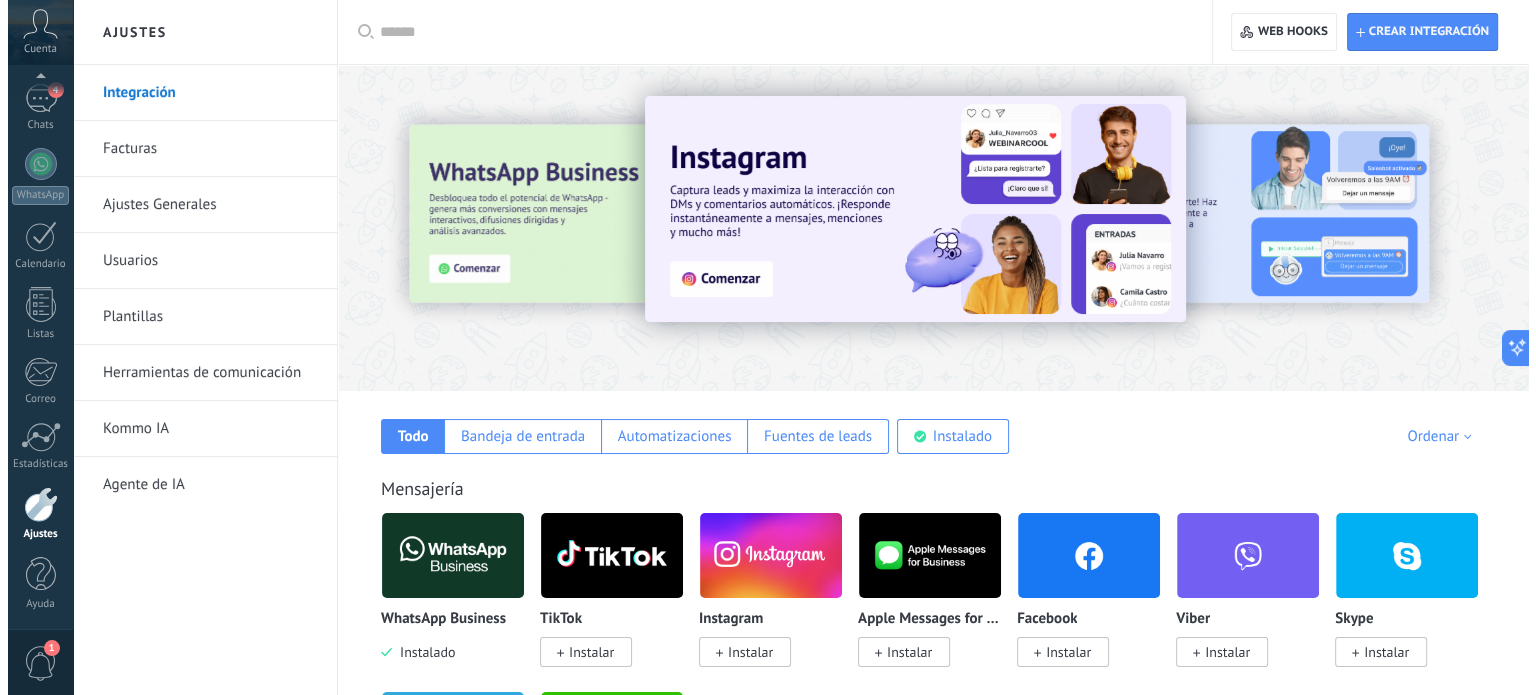 scroll, scrollTop: 166, scrollLeft: 0, axis: vertical 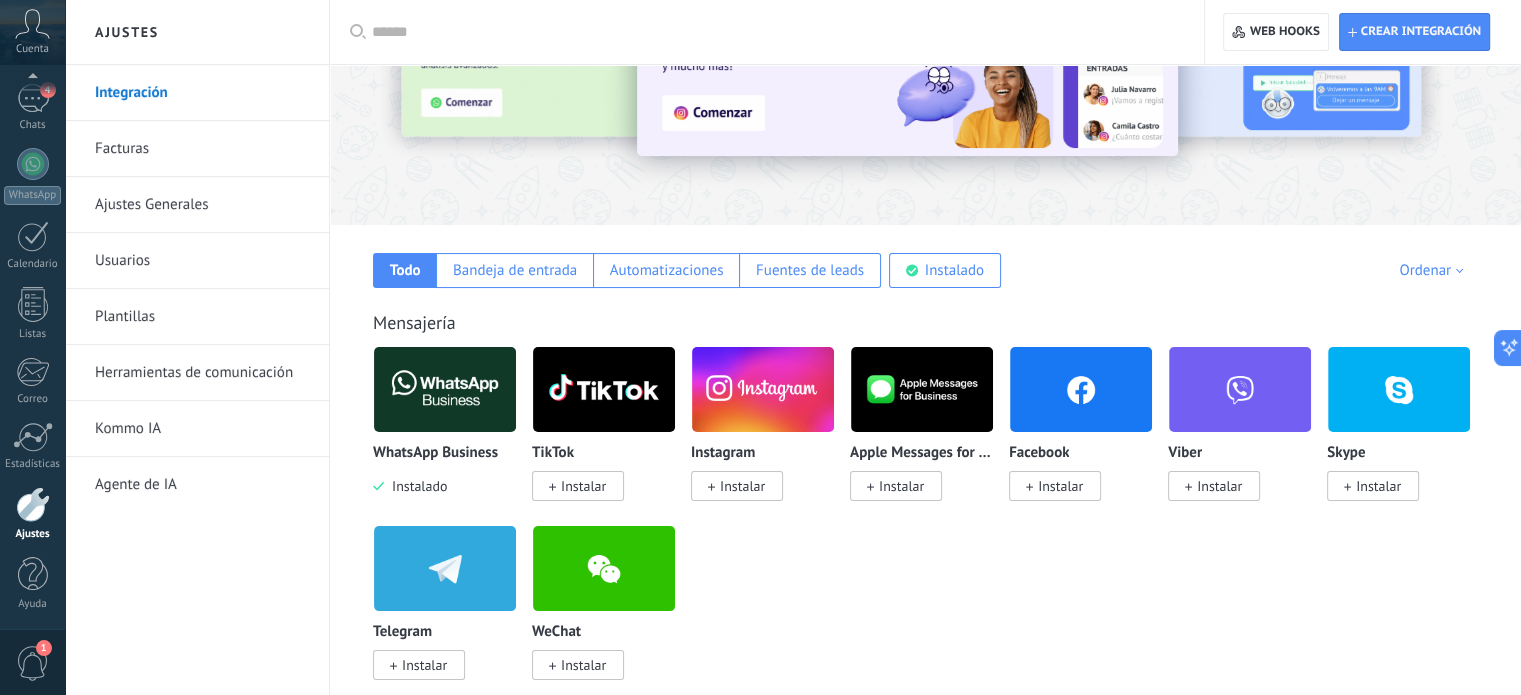 click at bounding box center (445, 389) 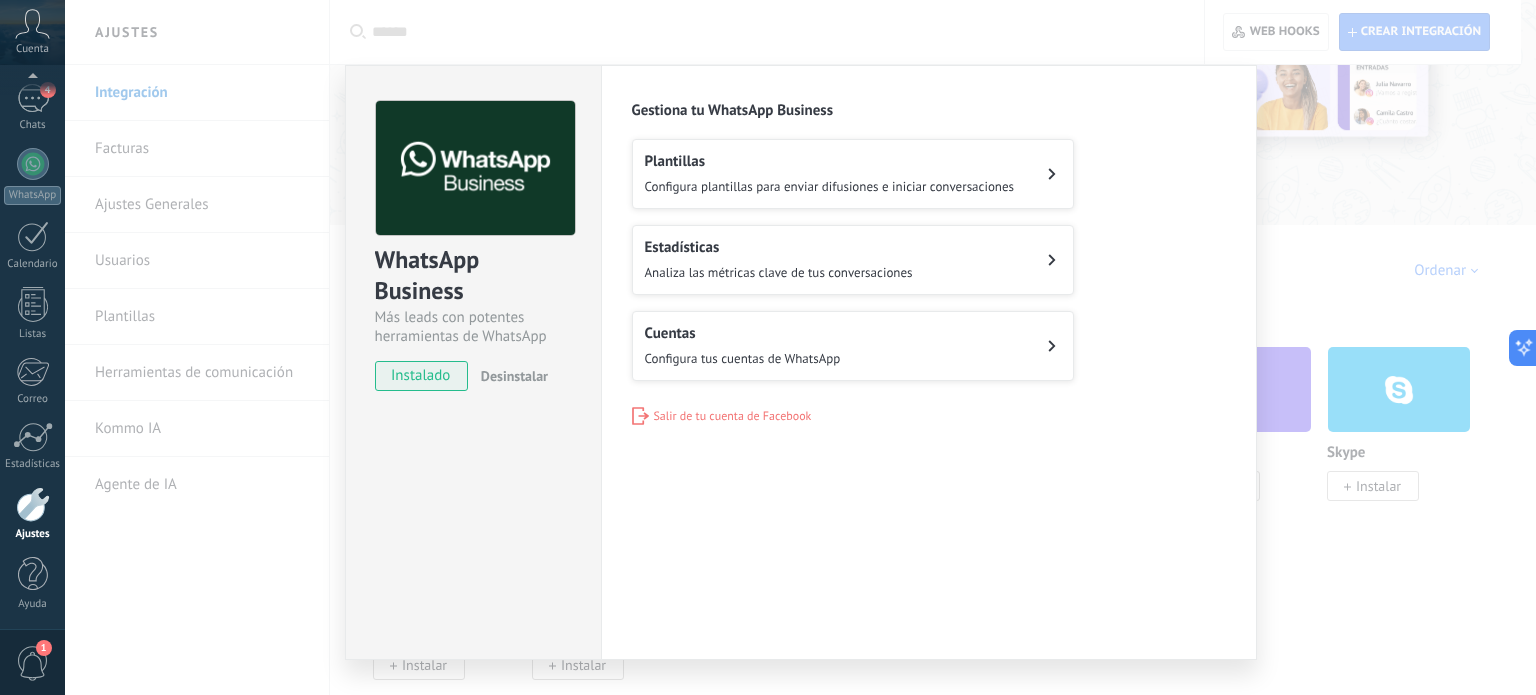 click on "Cuentas Configura tus cuentas de WhatsApp" at bounding box center (743, 346) 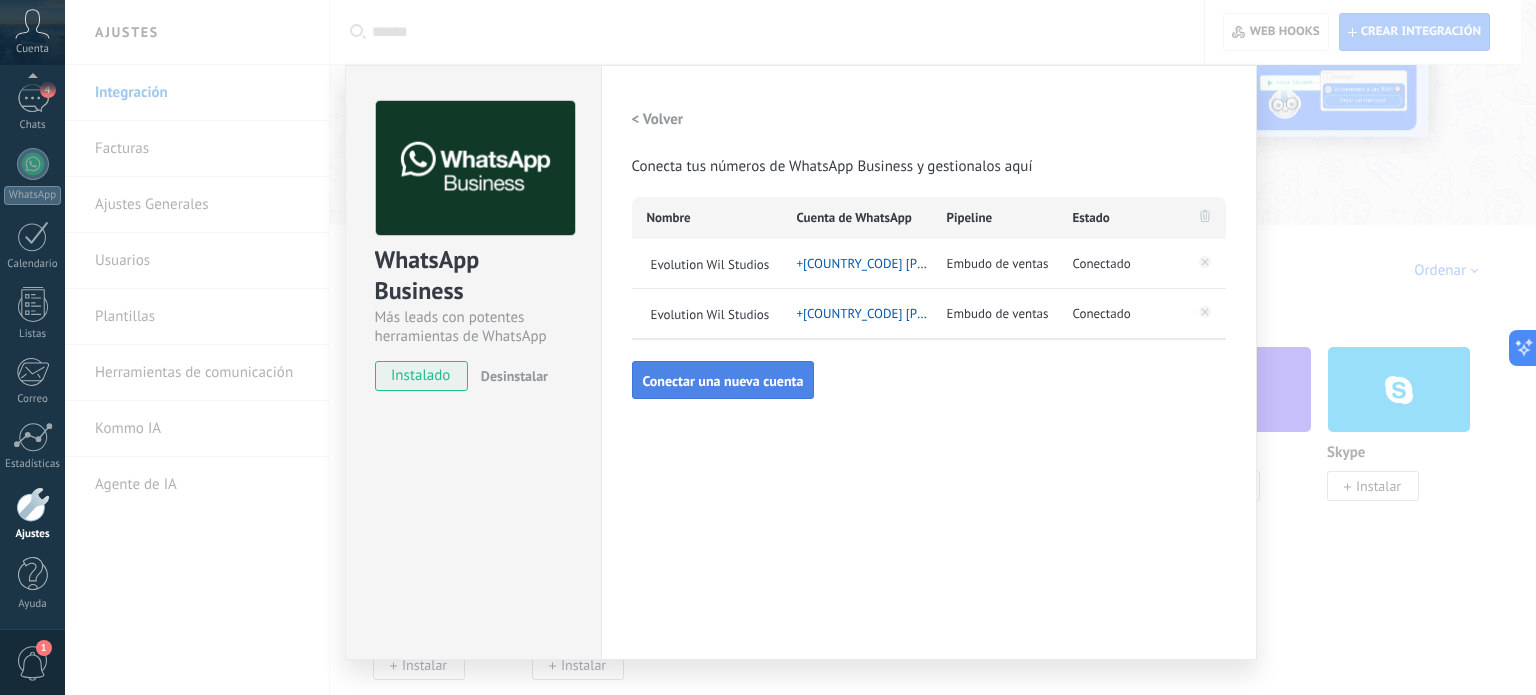 click on "Conectar una nueva cuenta" at bounding box center [723, 381] 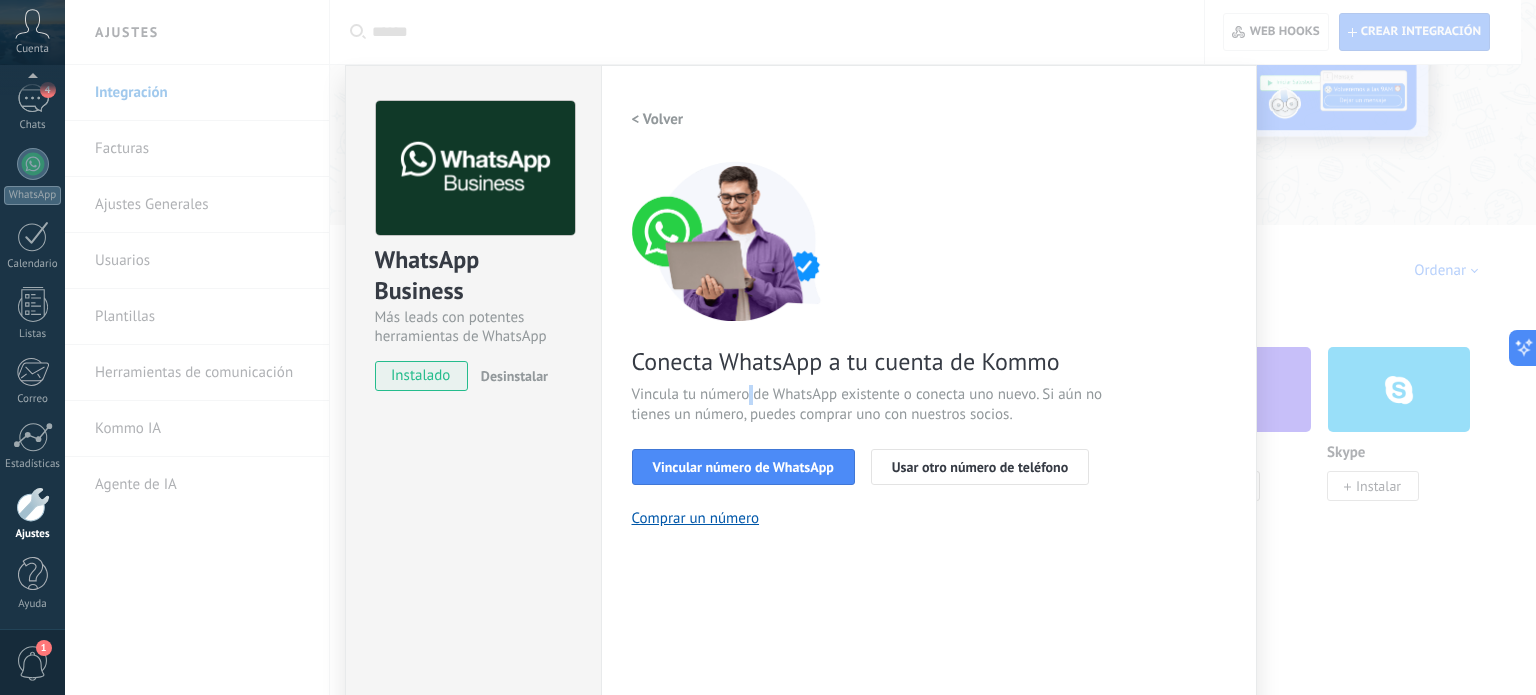 click on "Vincula tu número de WhatsApp existente o conecta uno nuevo. Si aún no tienes un número, puedes comprar uno con nuestros socios." at bounding box center (870, 405) 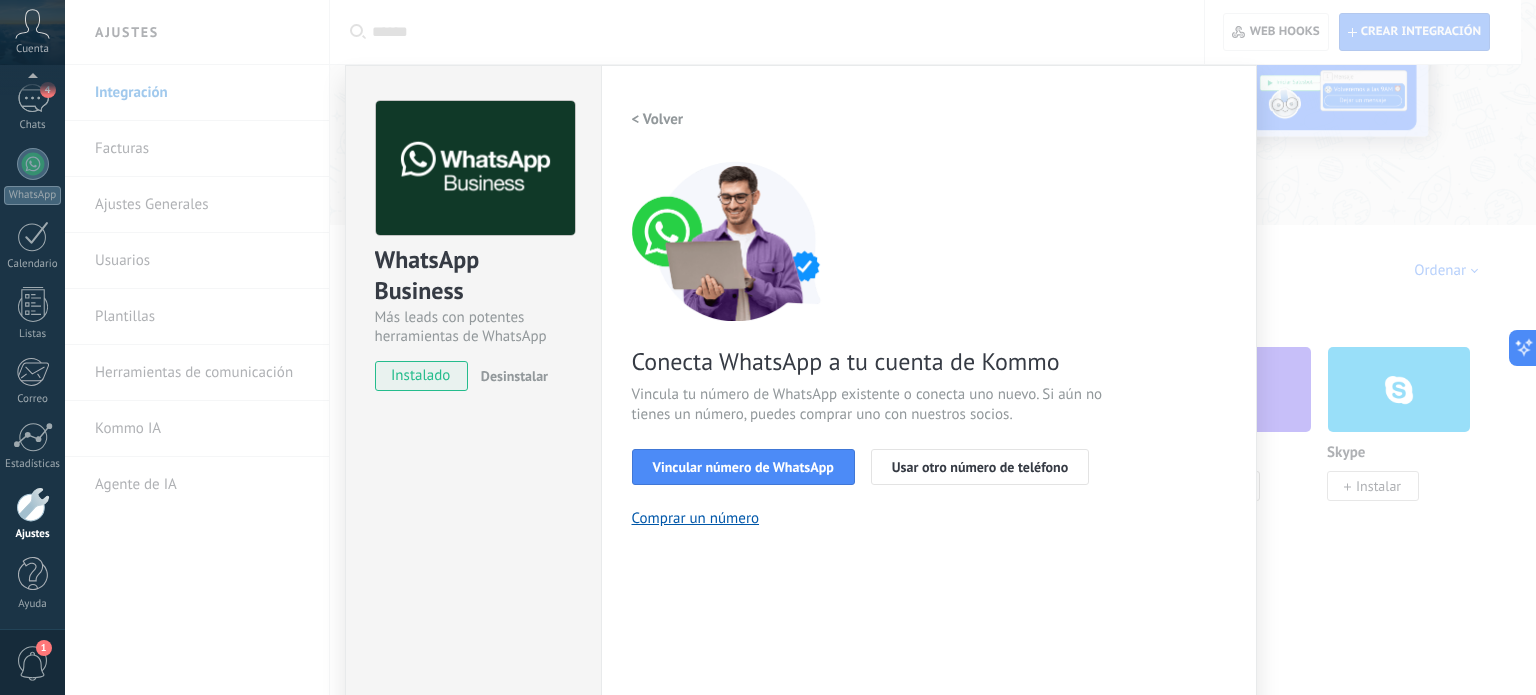 click on "Conecta WhatsApp a tu cuenta de Kommo Vincula tu número de WhatsApp existente o conecta uno nuevo. Si aún no tienes un número, puedes comprar uno con nuestros socios. Vincular número de WhatsApp Usar otro número de teléfono Comprar un número" at bounding box center [929, 344] 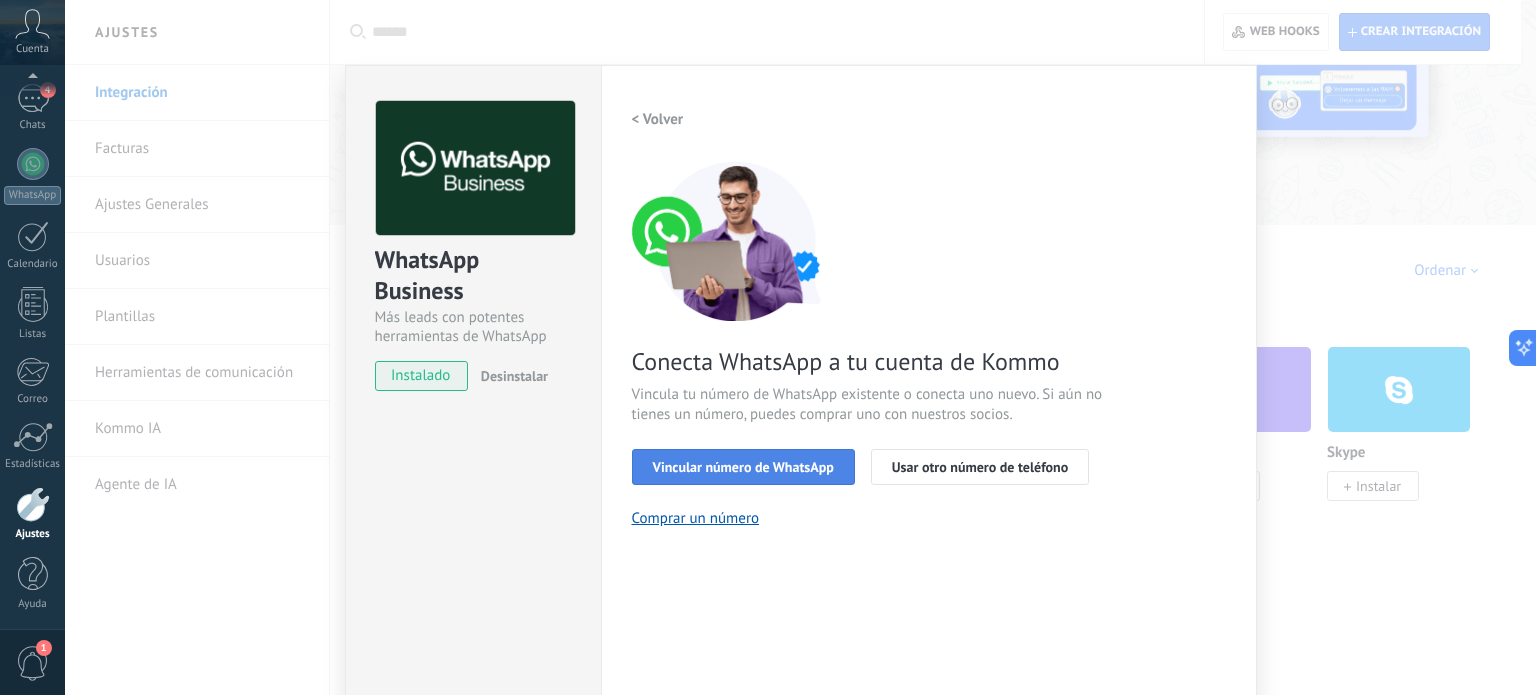 click on "Vincular número de WhatsApp" at bounding box center [743, 467] 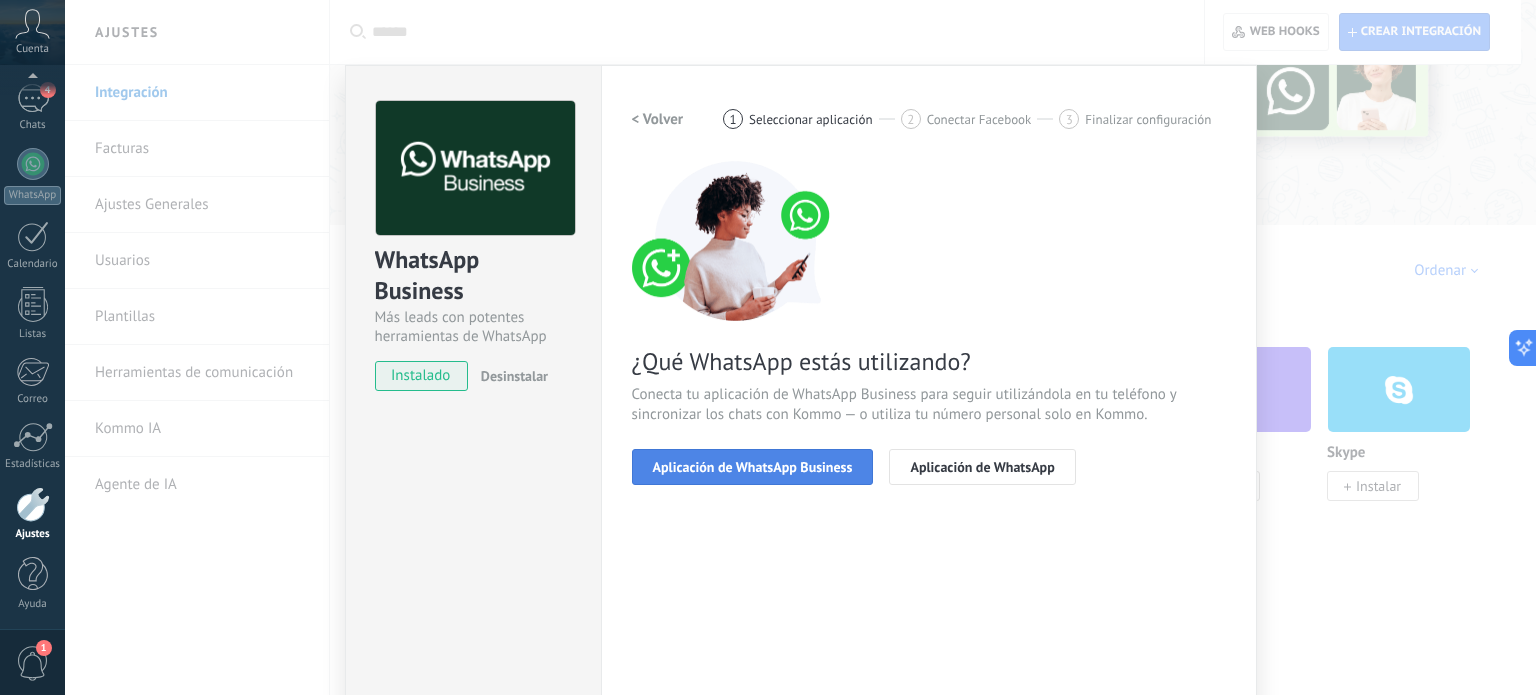 click on "Aplicación de WhatsApp Business" at bounding box center [753, 467] 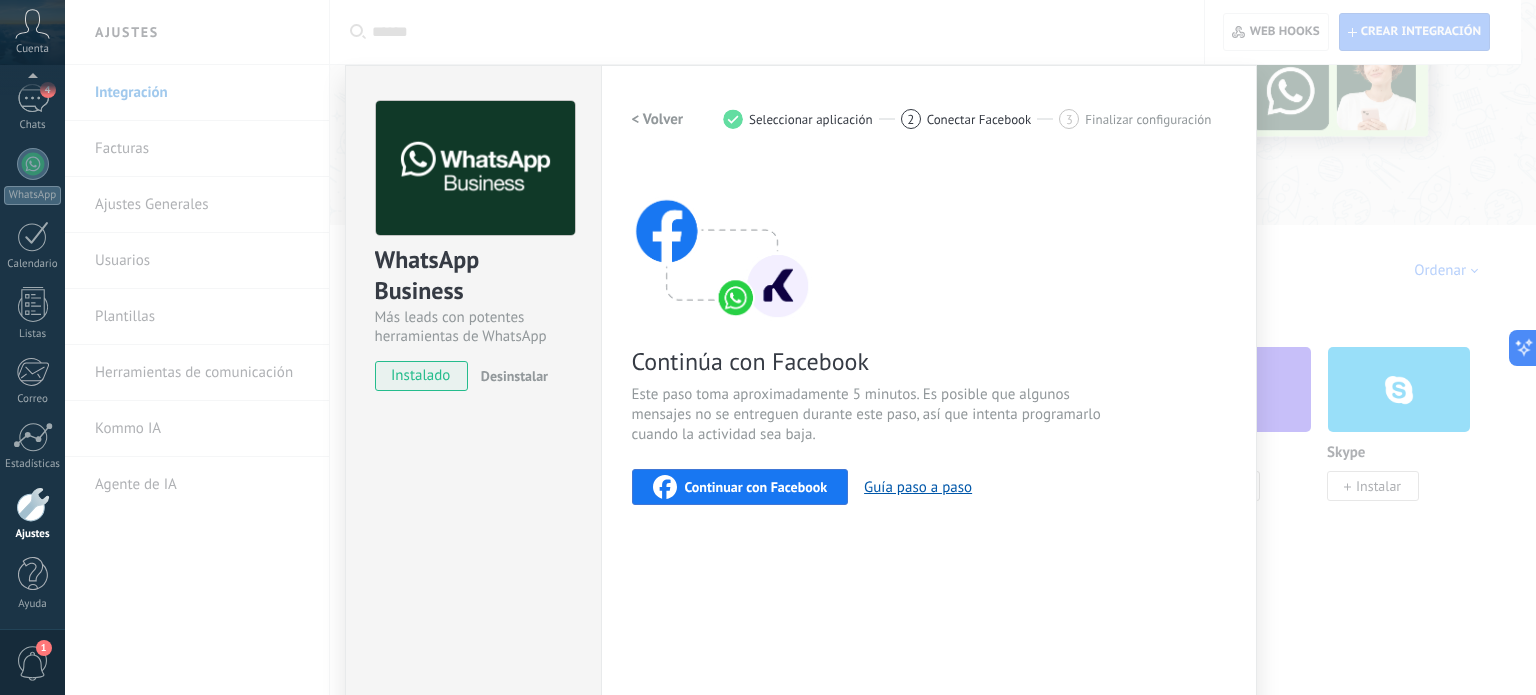 scroll, scrollTop: 0, scrollLeft: 0, axis: both 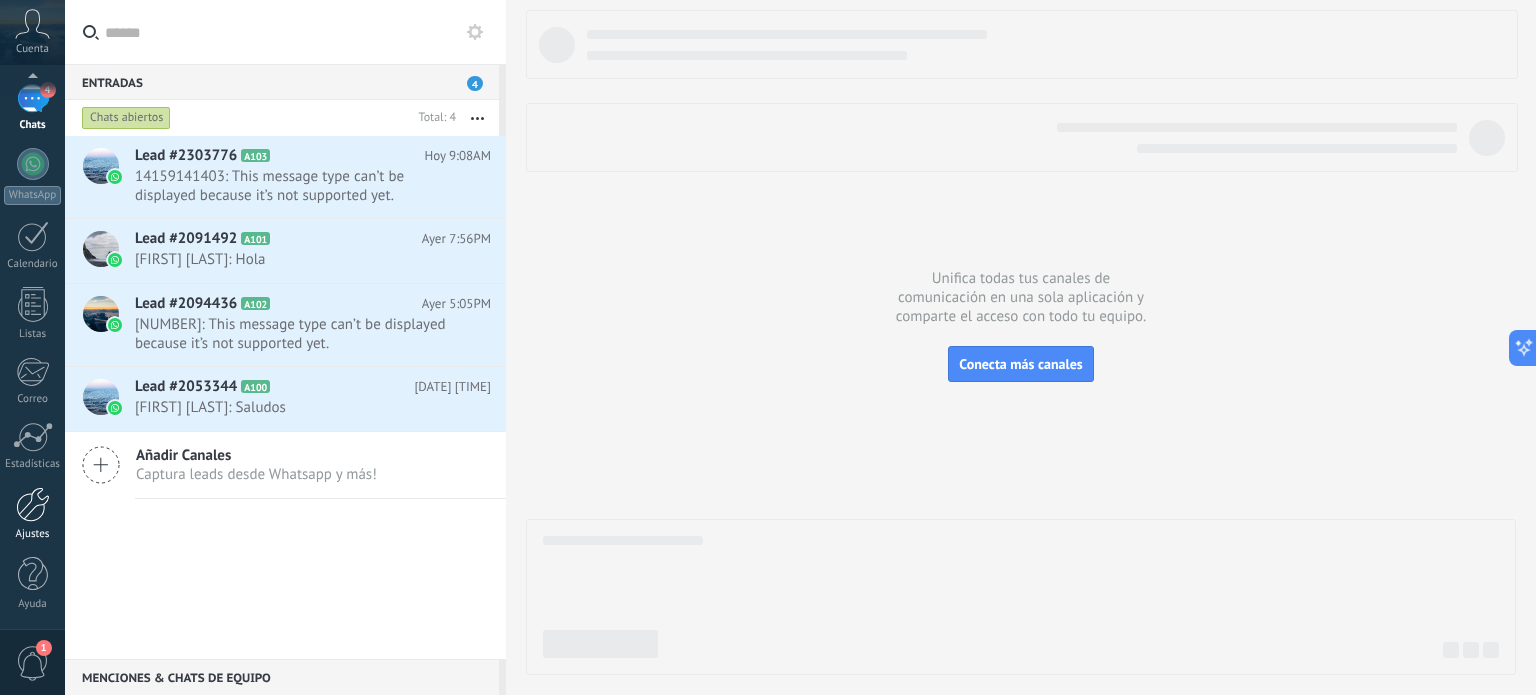 click at bounding box center (33, 504) 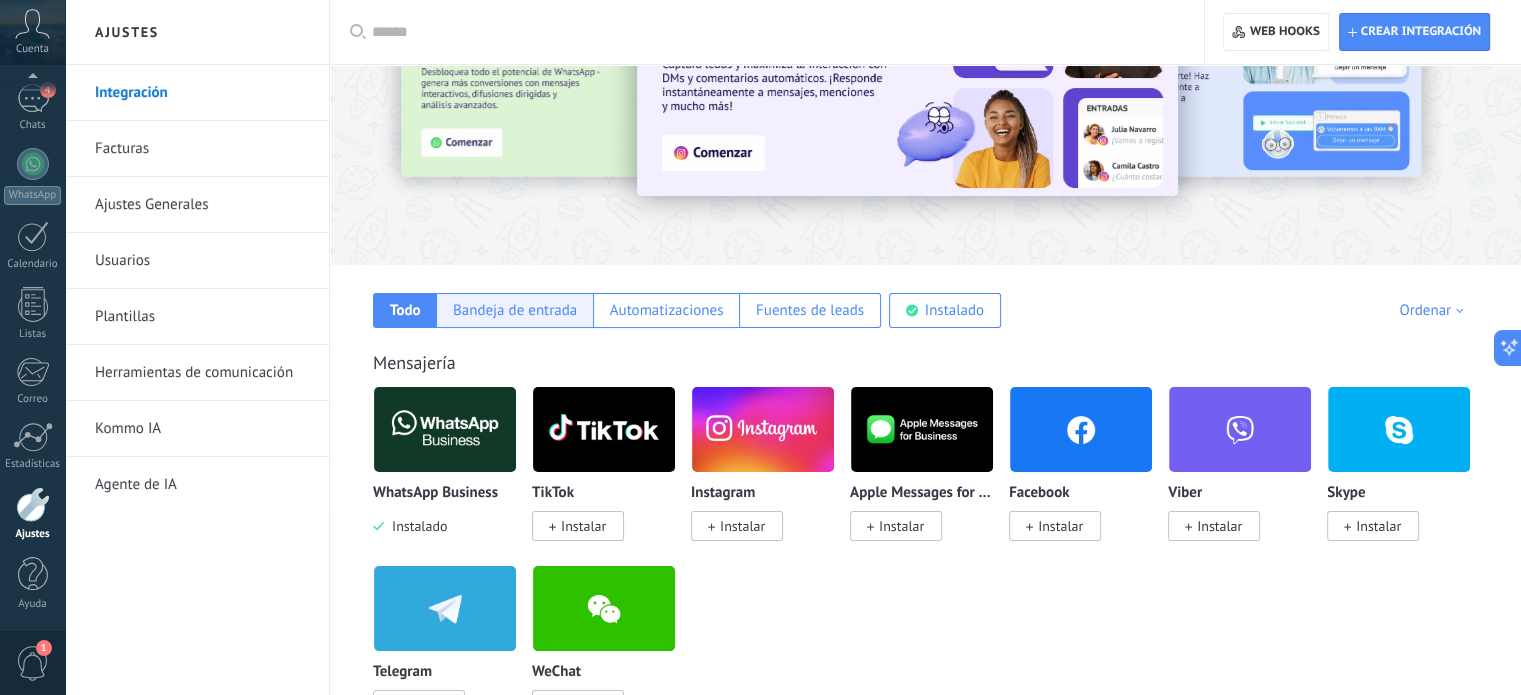 scroll, scrollTop: 166, scrollLeft: 0, axis: vertical 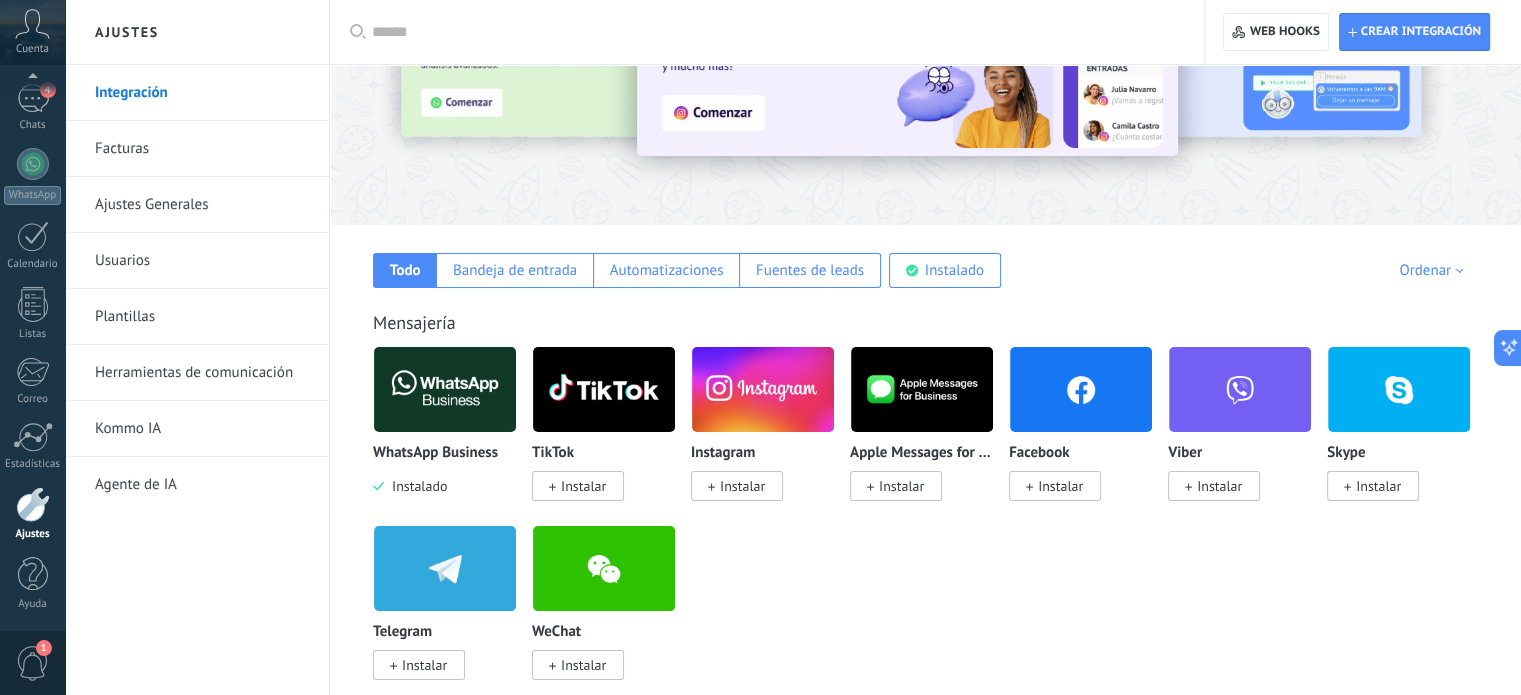 click at bounding box center [445, 389] 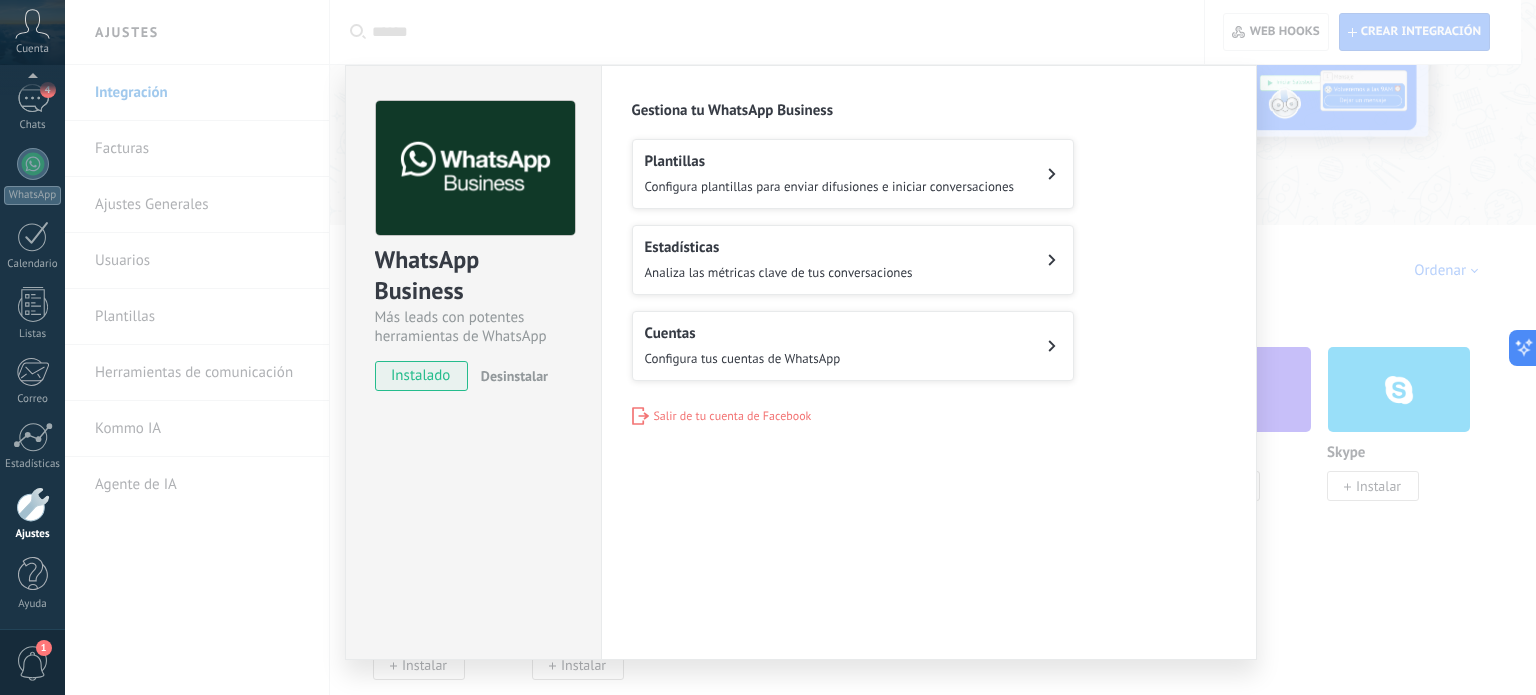 click on "Cuentas Configura tus cuentas de WhatsApp" at bounding box center (743, 346) 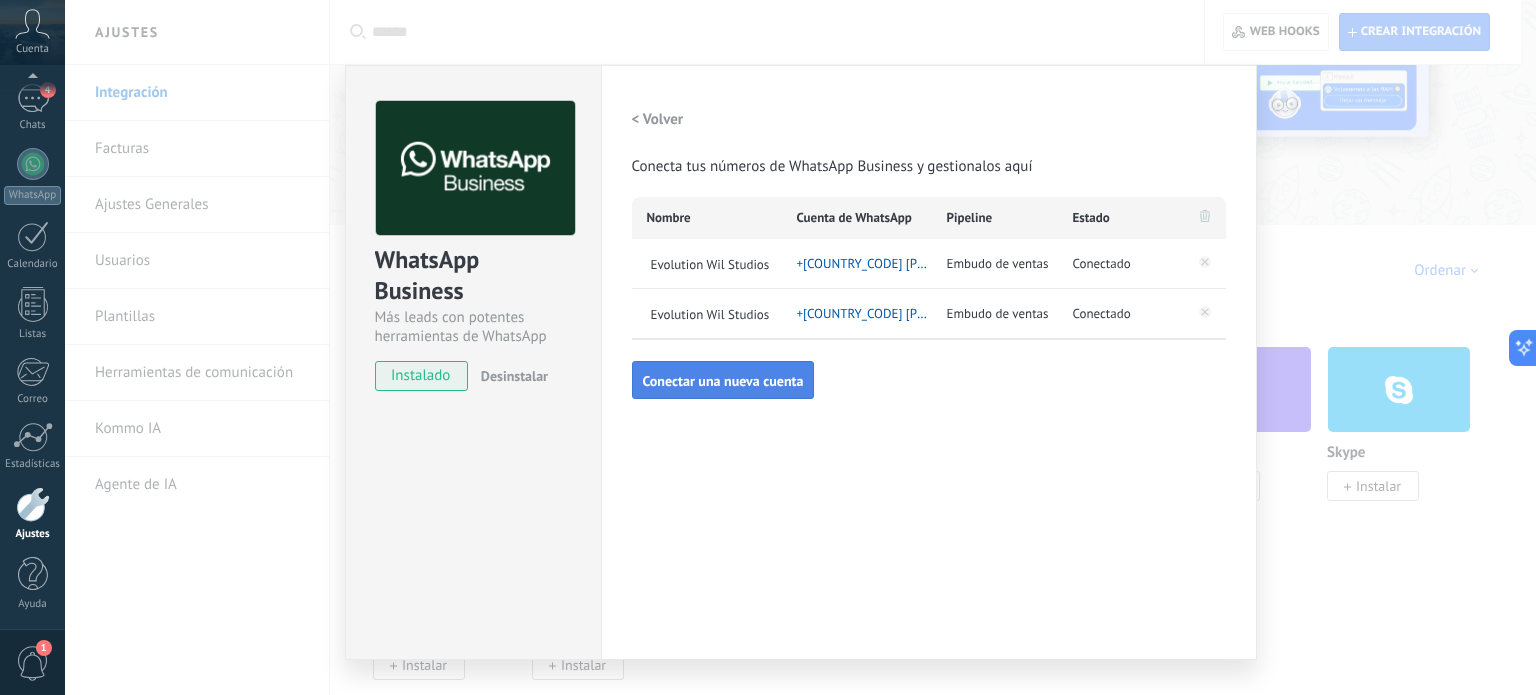 click on "Conectar una nueva cuenta" at bounding box center [723, 381] 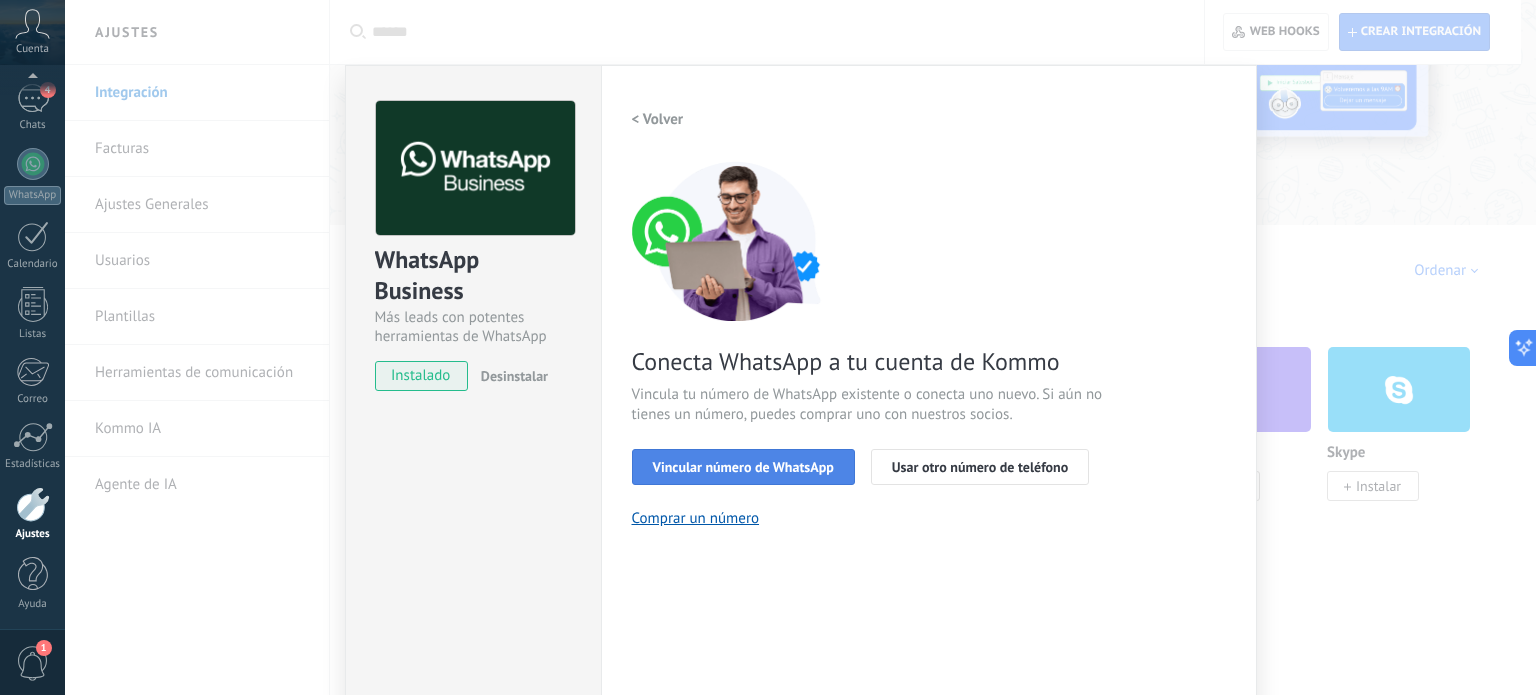 click on "Vincular número de WhatsApp" at bounding box center (743, 467) 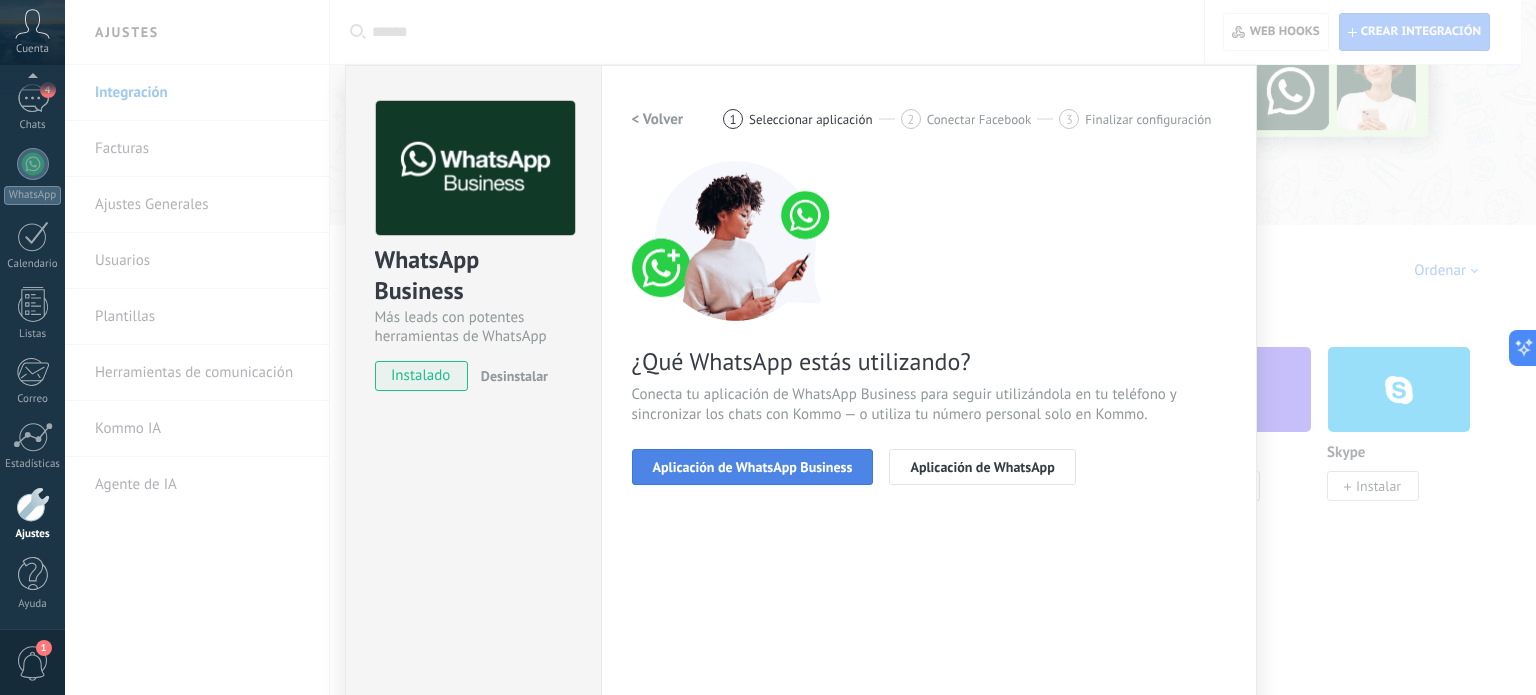 click on "Aplicación de WhatsApp Business" at bounding box center (753, 467) 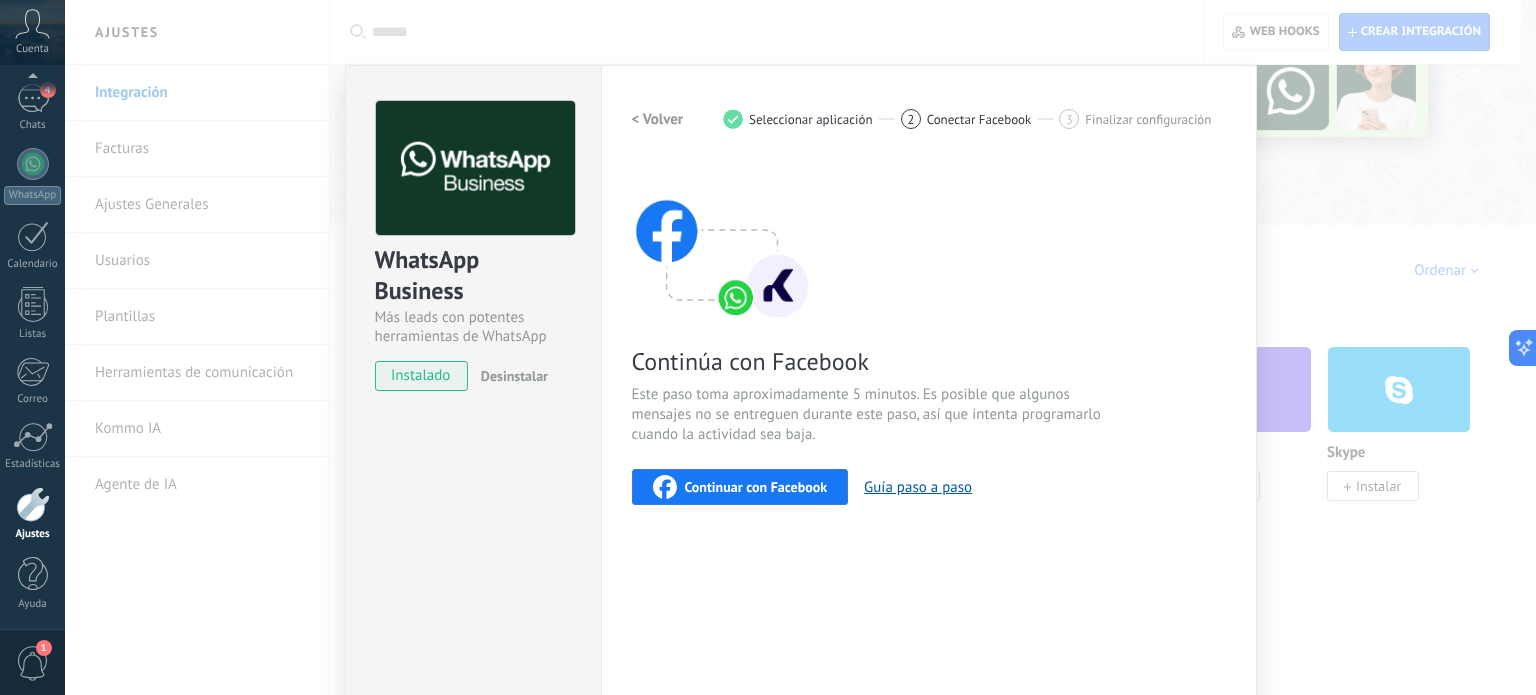 click on "1" at bounding box center [733, 119] 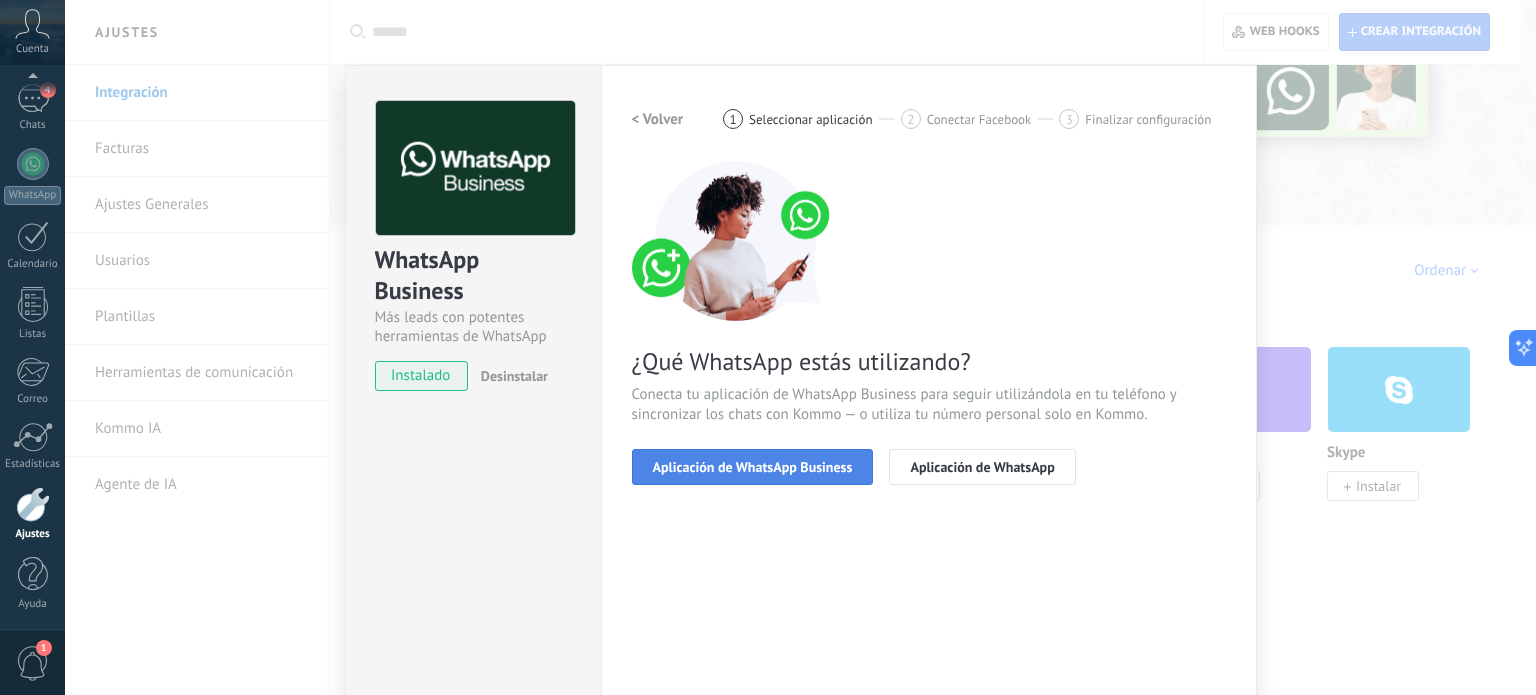 click on "Aplicación de WhatsApp Business" at bounding box center [753, 467] 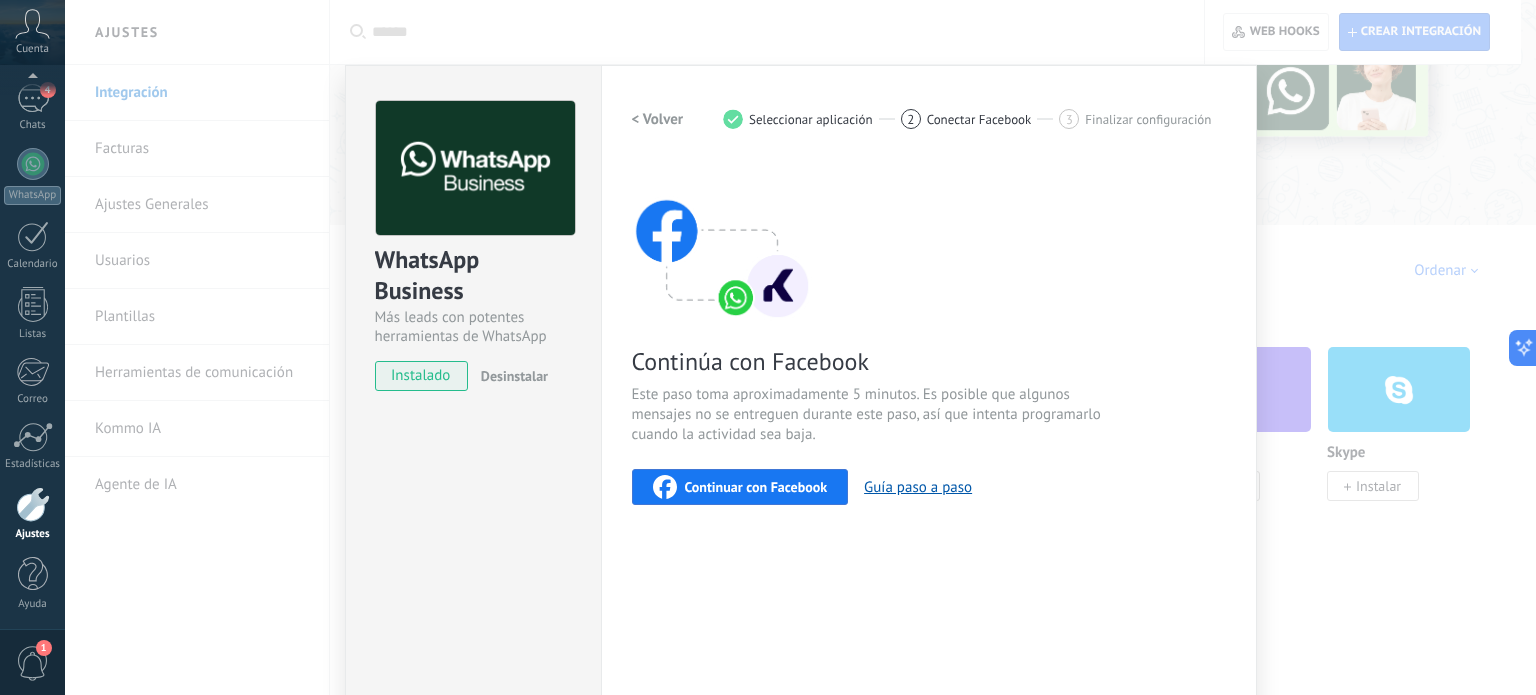 click on "Continuar con Facebook" at bounding box center (756, 487) 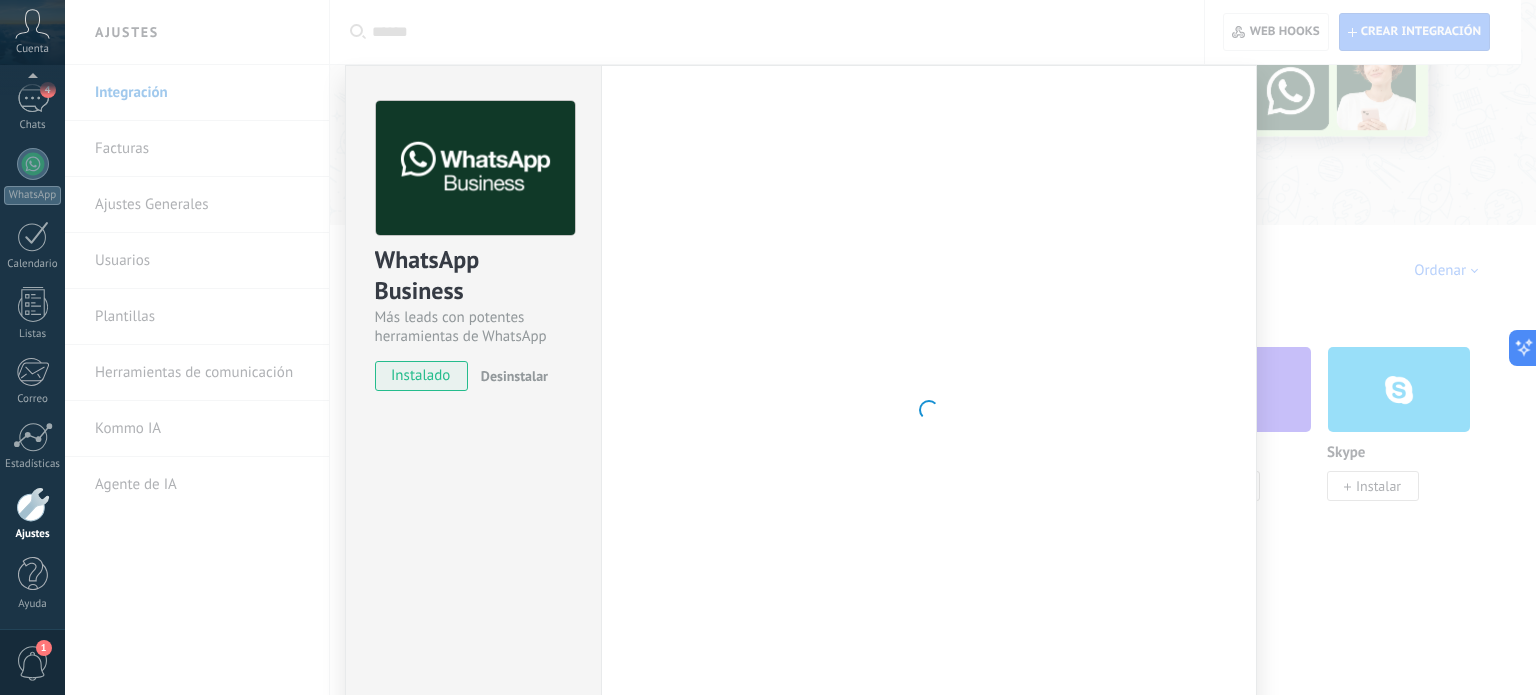 click on "Ajustes" at bounding box center [32, 514] 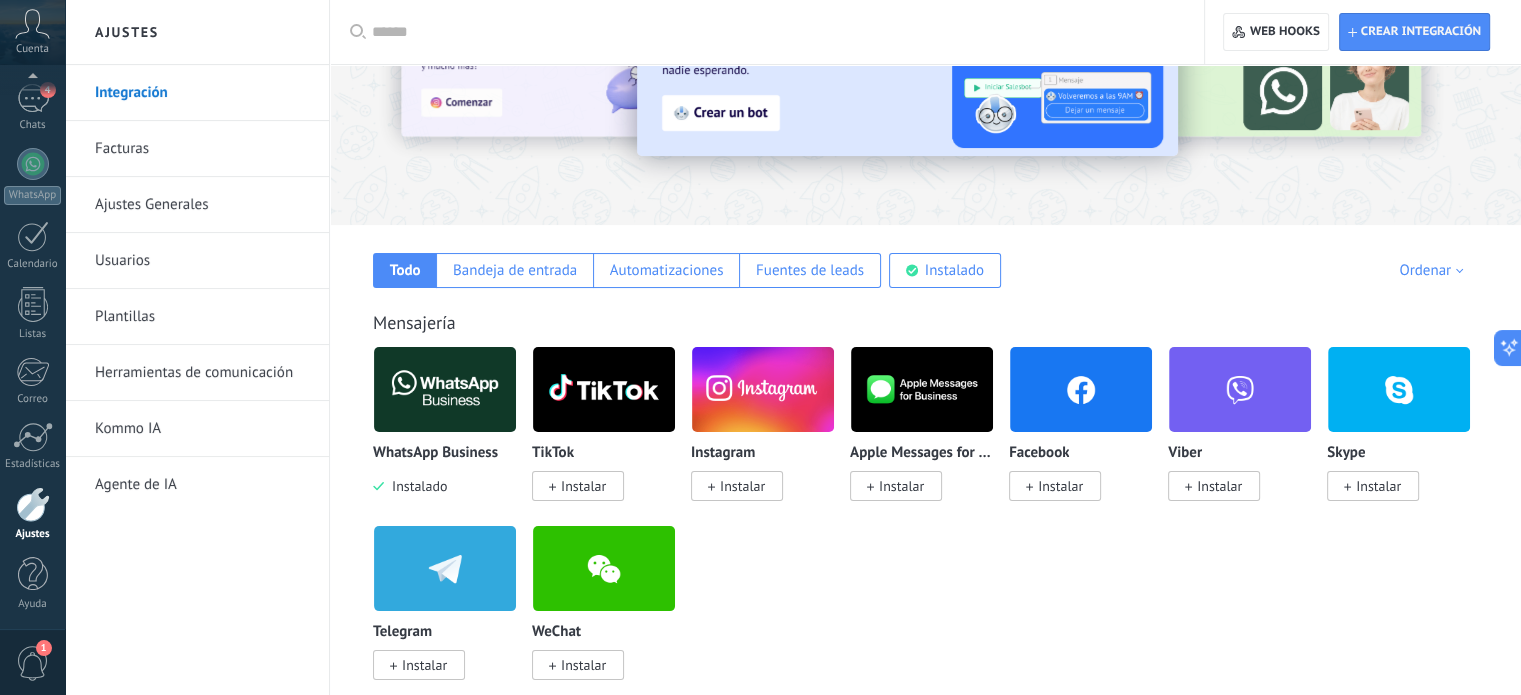click on "Facturas" at bounding box center [202, 149] 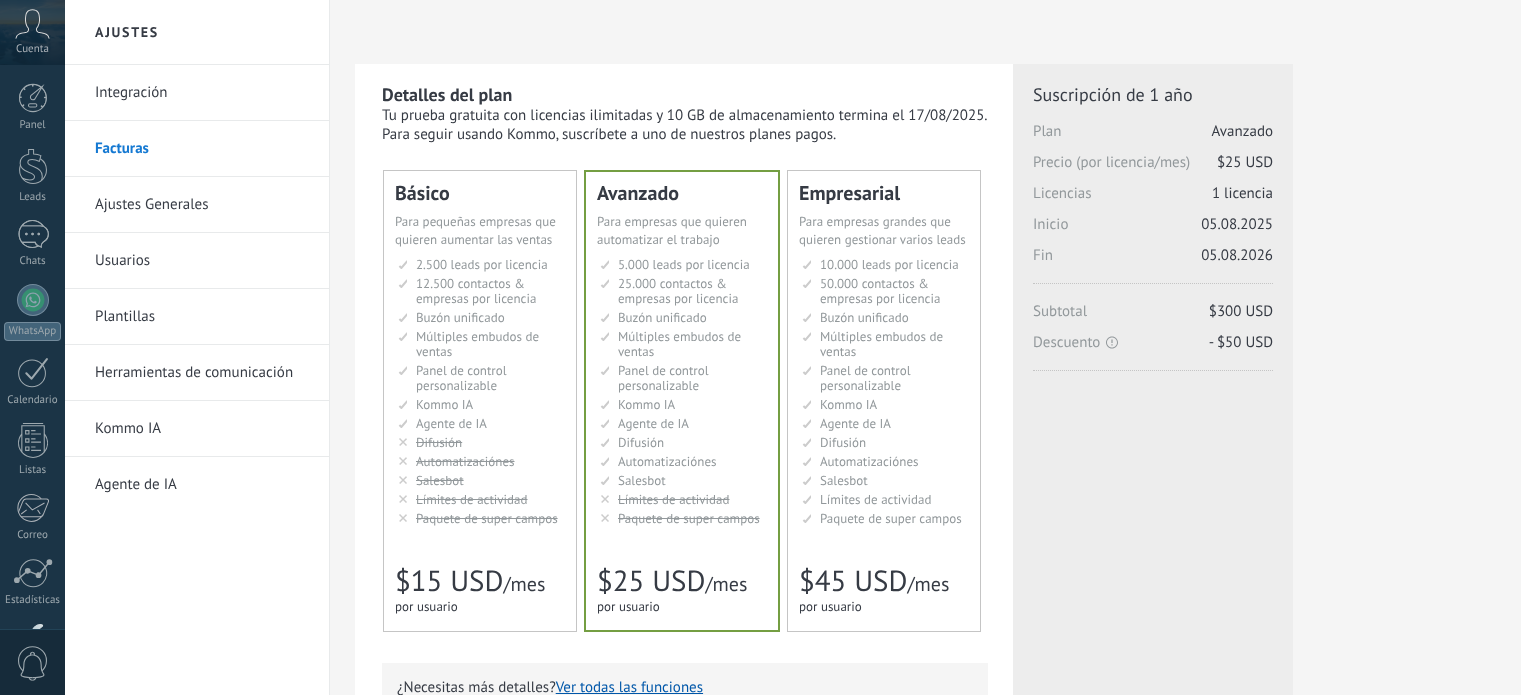 scroll, scrollTop: 0, scrollLeft: 0, axis: both 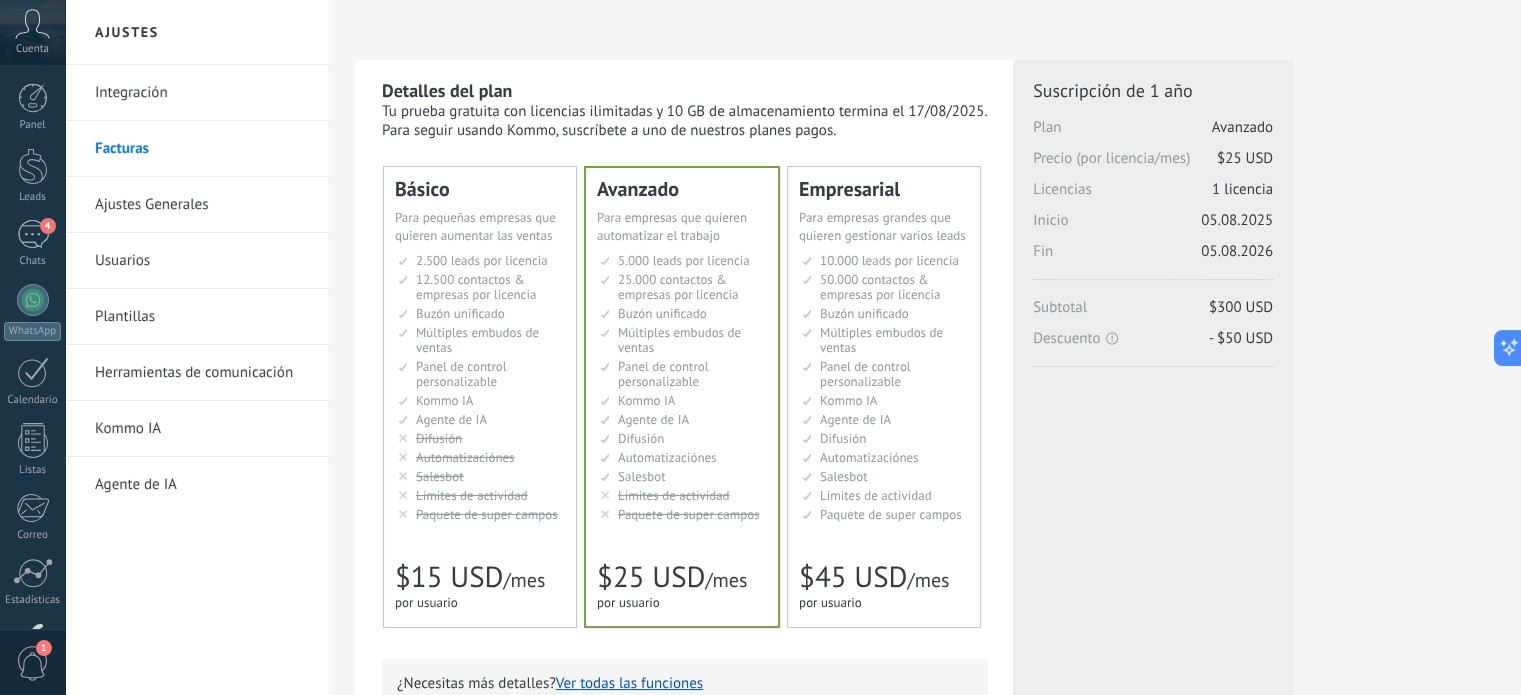 click on "Avanzado
Для автоматизации сделок в растущей компании
For growing businesses that want to automate their work
Para empresas que quieren automatizar el trabajo
对于需要有效的铅管理和自动化的人员
Para empresas que querem automatizar seu trabalho
Untuk bisnis berkembang yang ingin mengotomatiskan pekerjaannya
Büyüyen şirketlerin işleyişlerini otomasyona bağlamaları için
5.000 сделок на место
5.000 leads per seat
5.000 leads por licencia
添加线索和联系人
5.000 leads por licença
5.000 lead per slot
Lisans başına 5.000 müşteri
25.000 контактов & компаний на место
25.000 contacts & companies per seat
25.000 contactos & empresas por licencia" at bounding box center (682, 397) 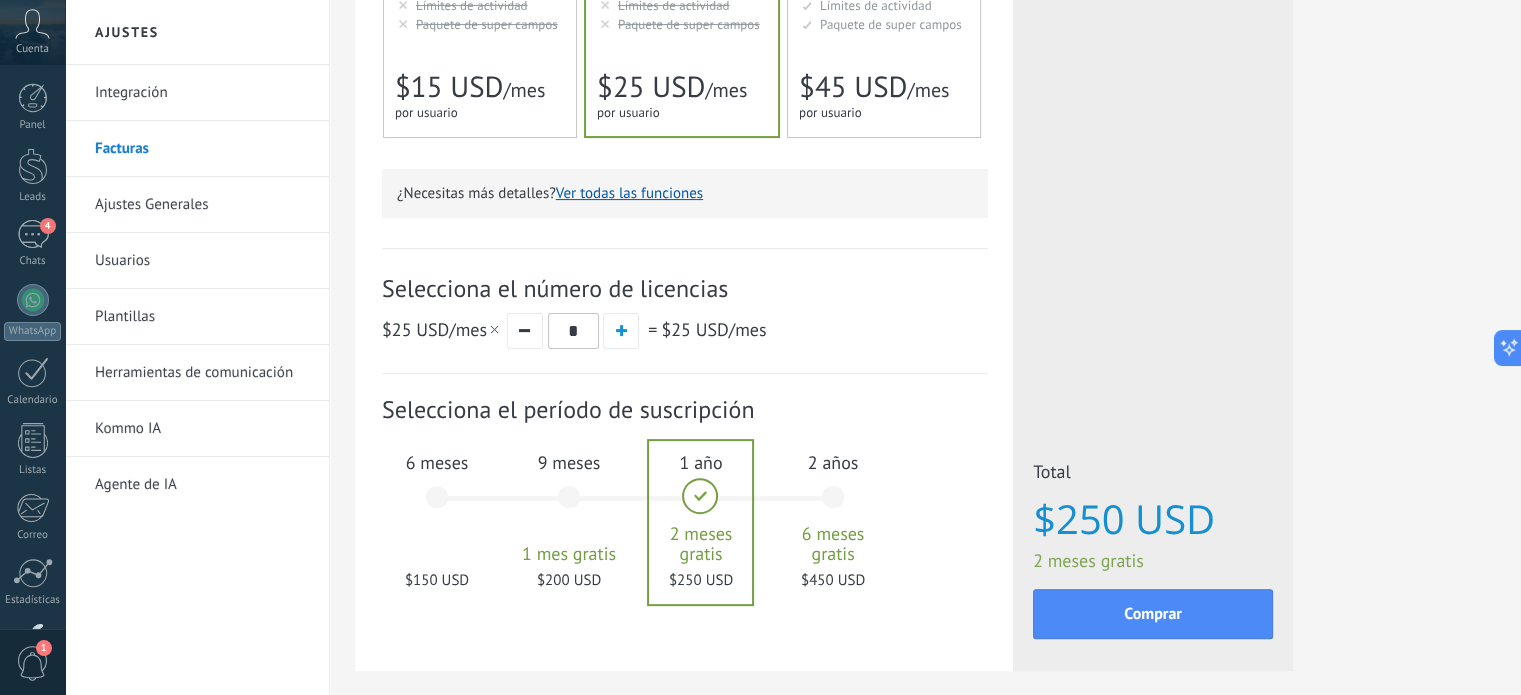 scroll, scrollTop: 587, scrollLeft: 0, axis: vertical 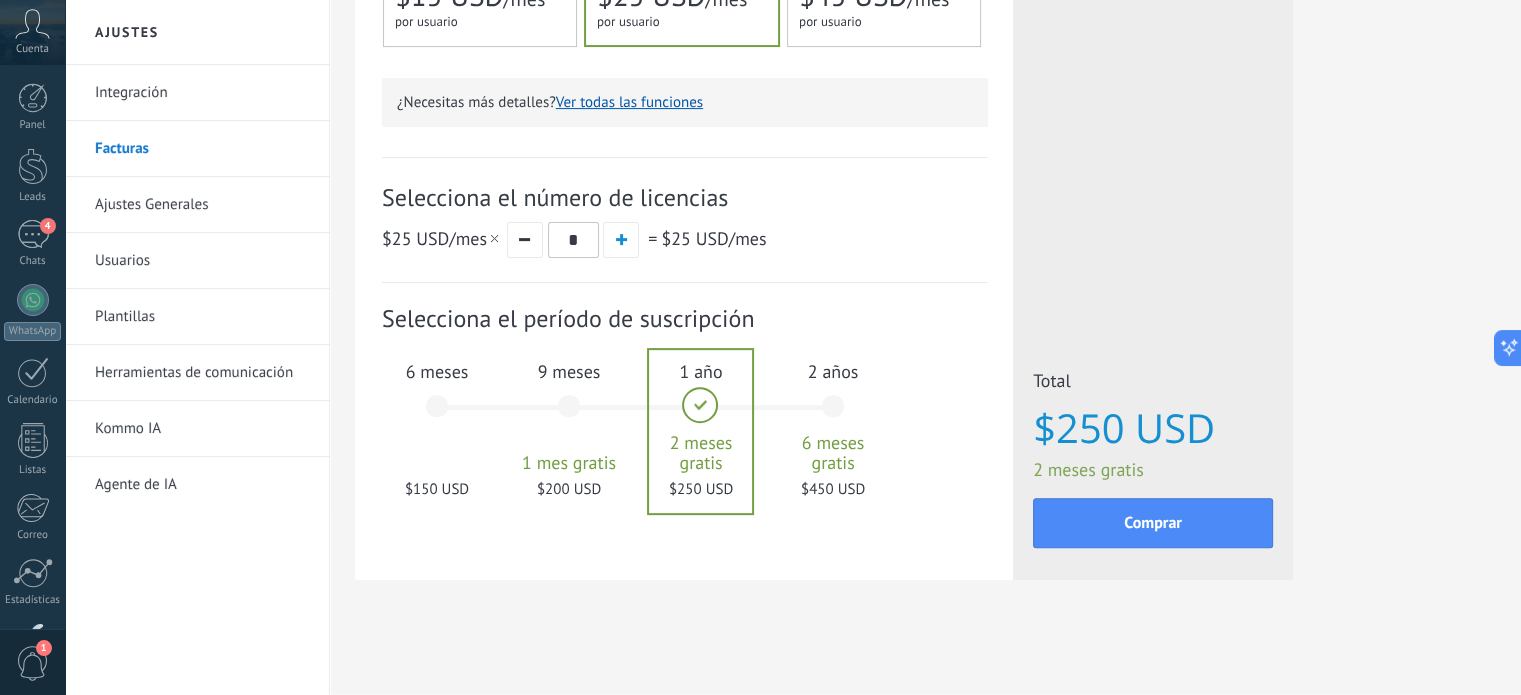 click on "6 meses
$150 USD" at bounding box center [437, 415] 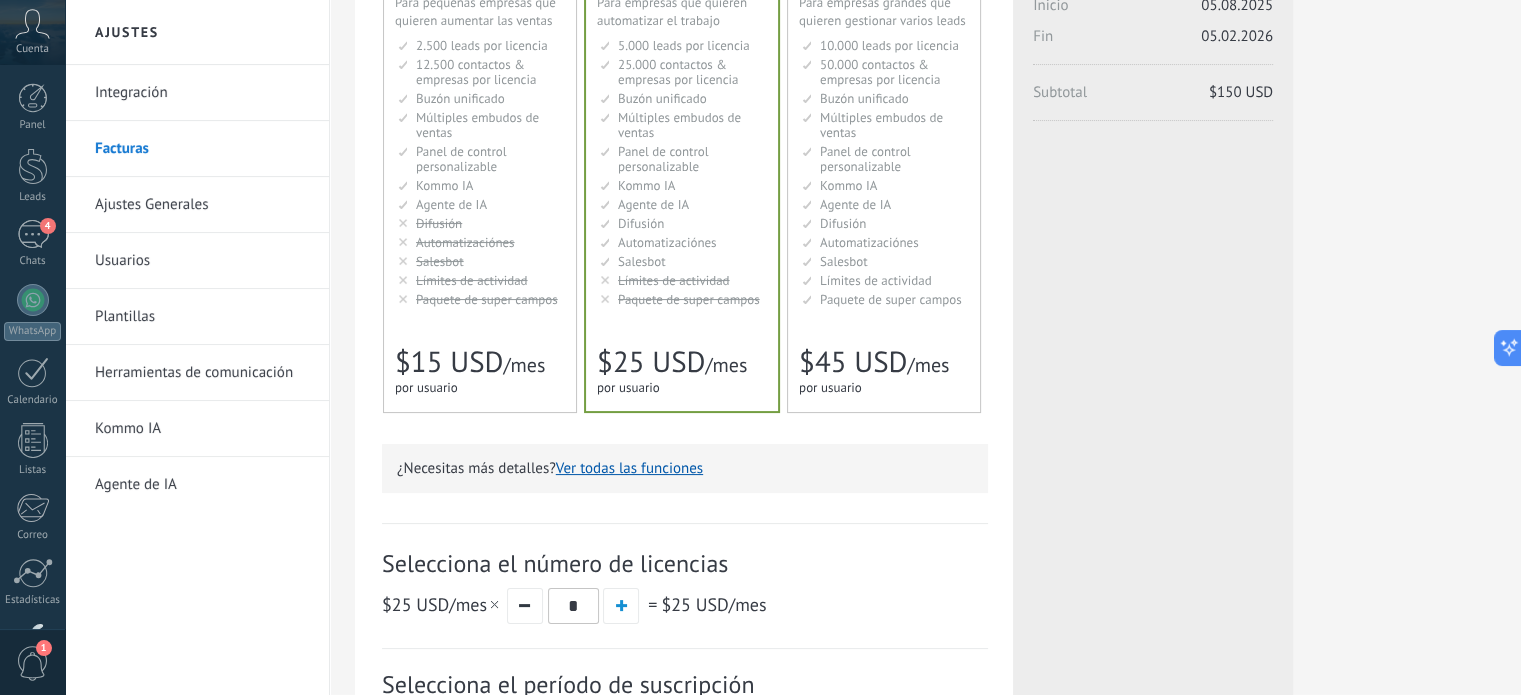 scroll, scrollTop: 170, scrollLeft: 0, axis: vertical 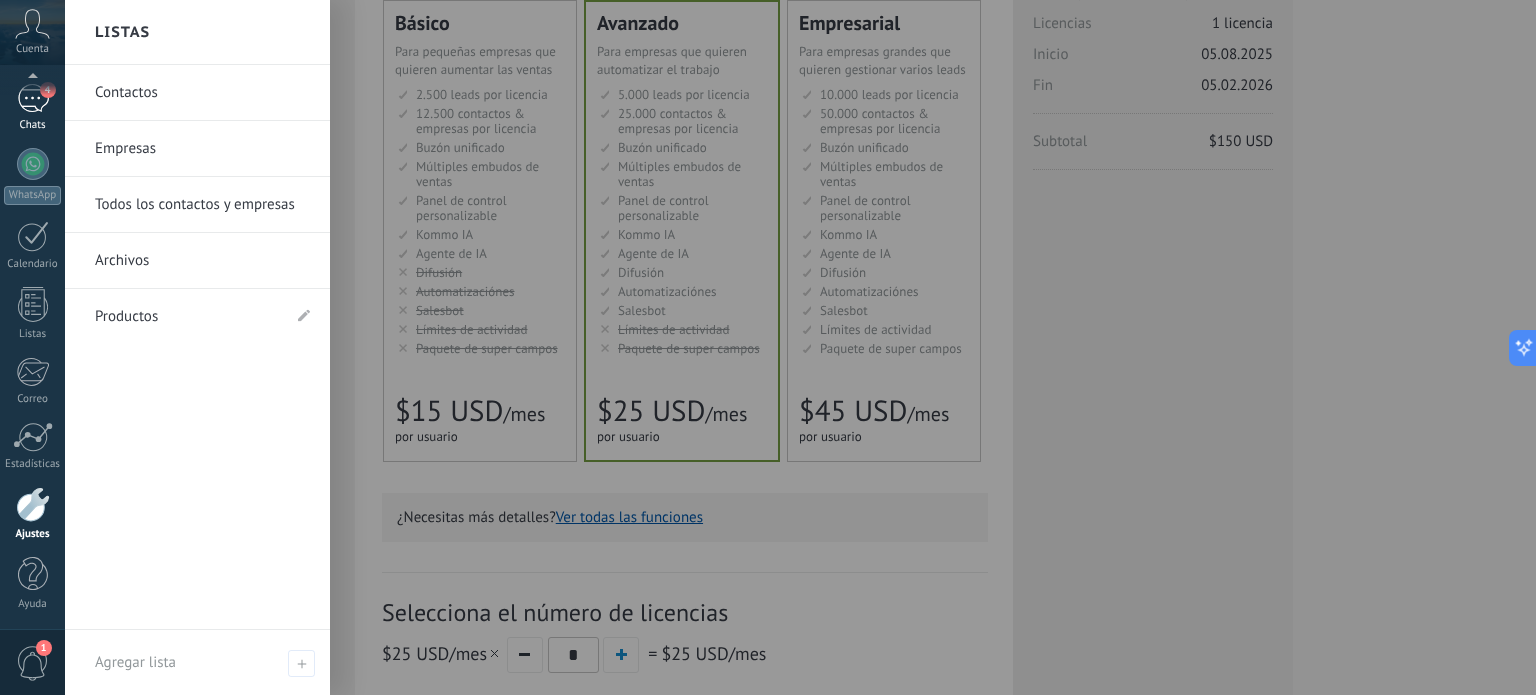 click on "4" at bounding box center [33, 98] 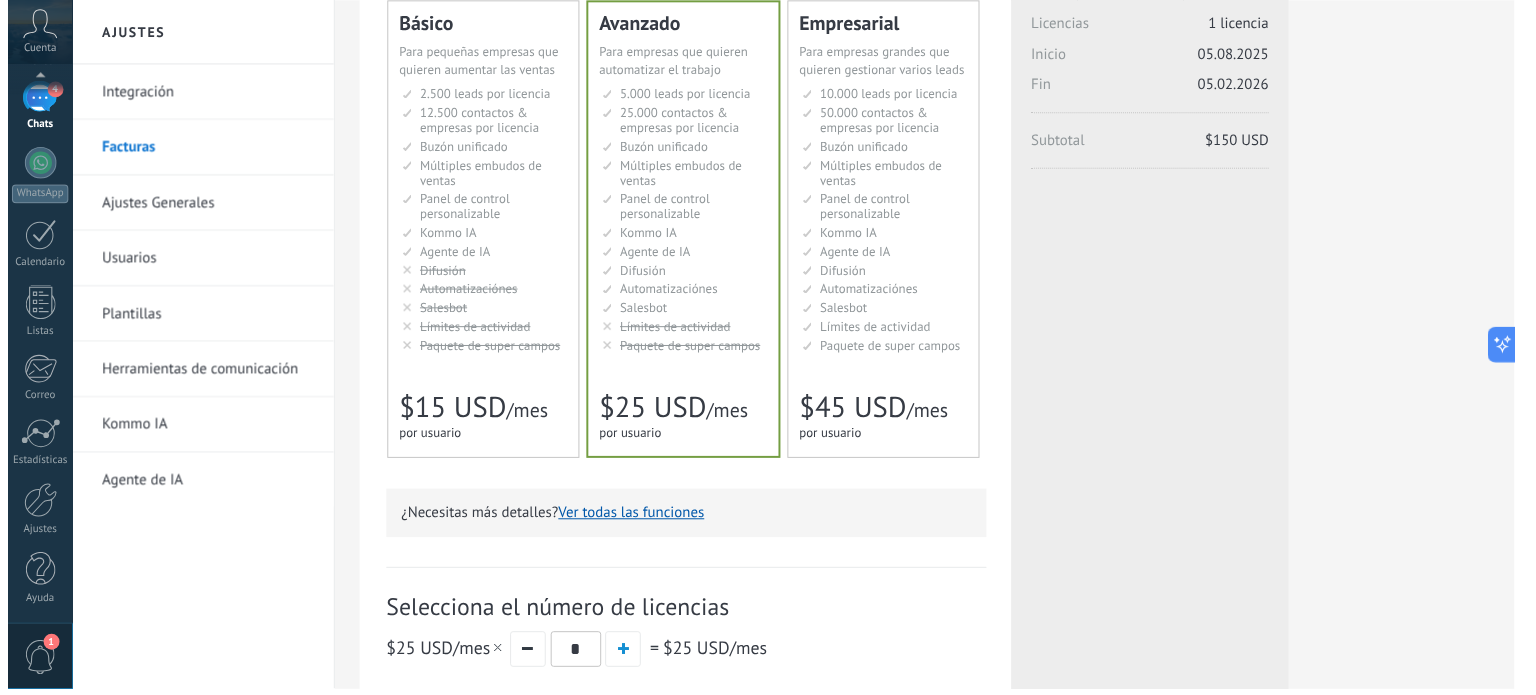 scroll, scrollTop: 0, scrollLeft: 0, axis: both 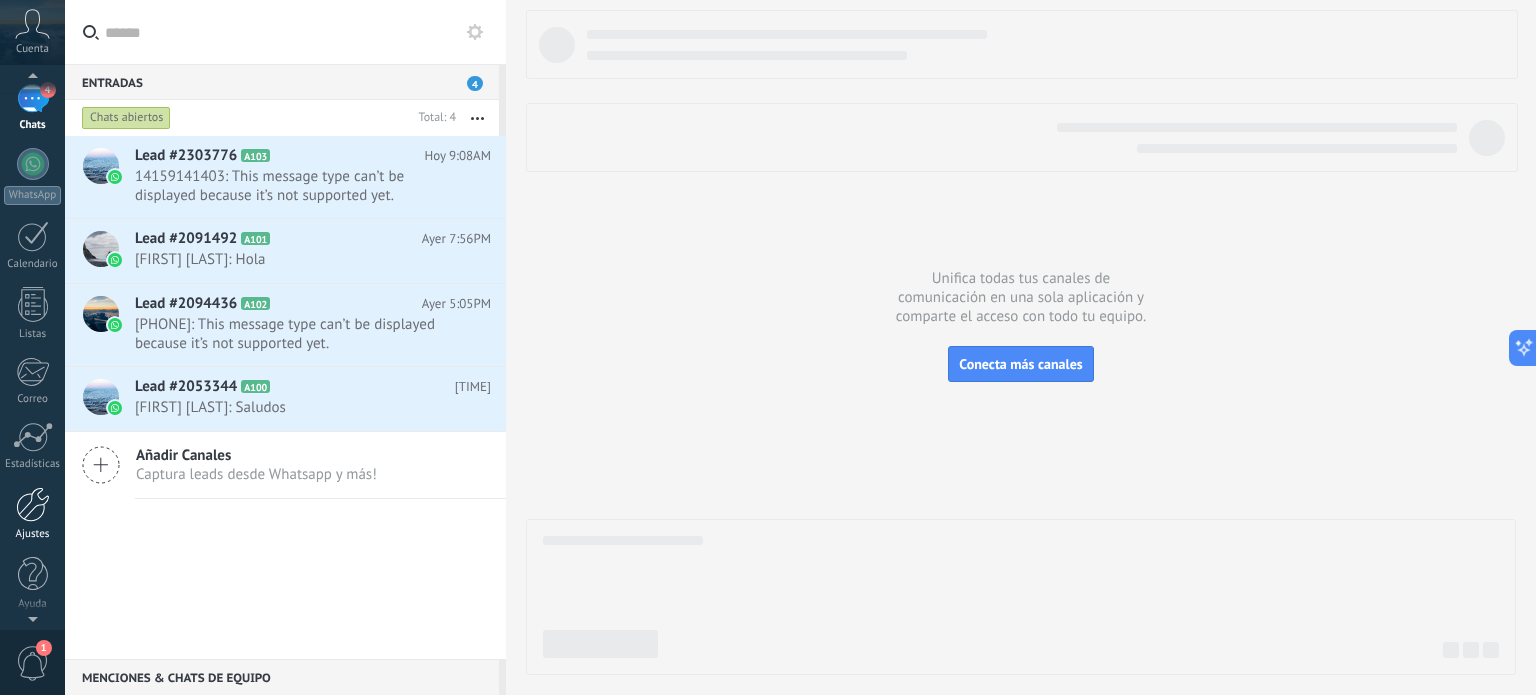 click on "Ajustes" at bounding box center (32, 514) 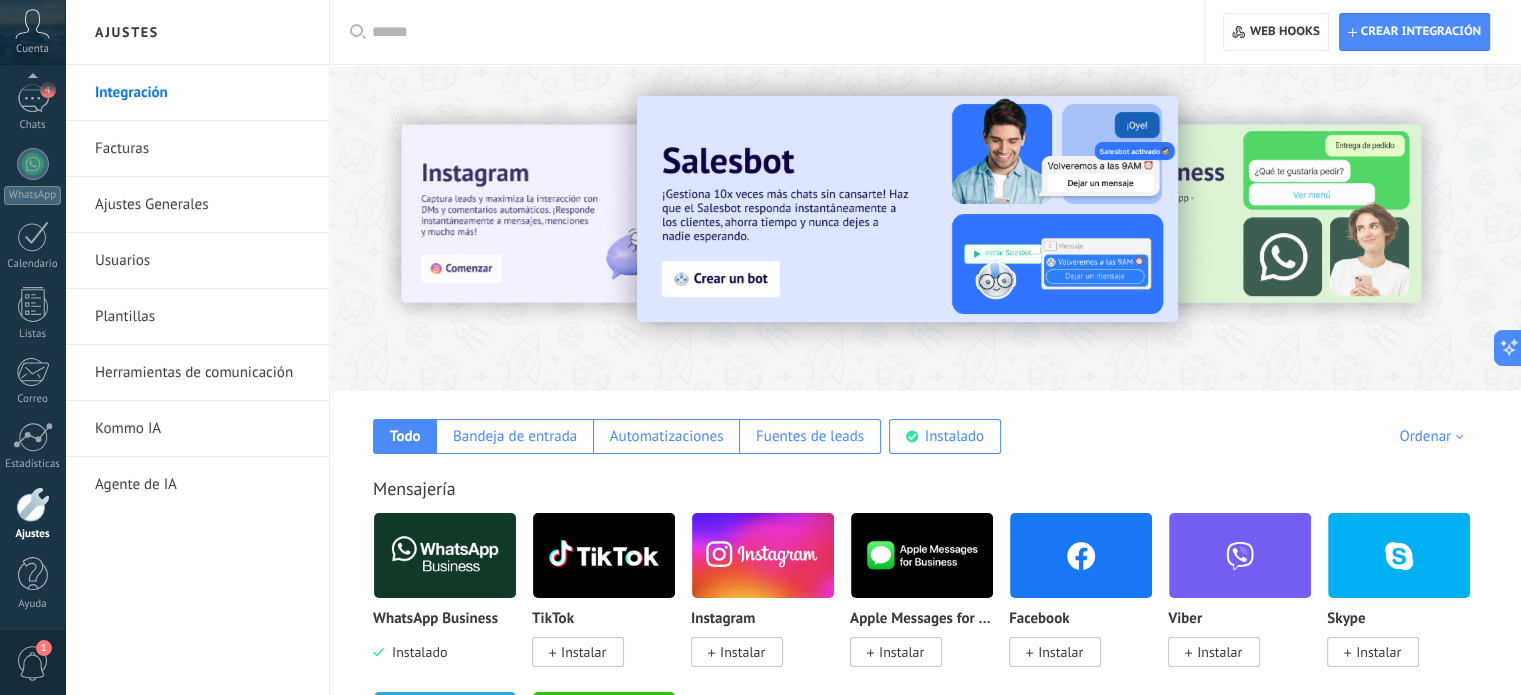 click at bounding box center [445, 555] 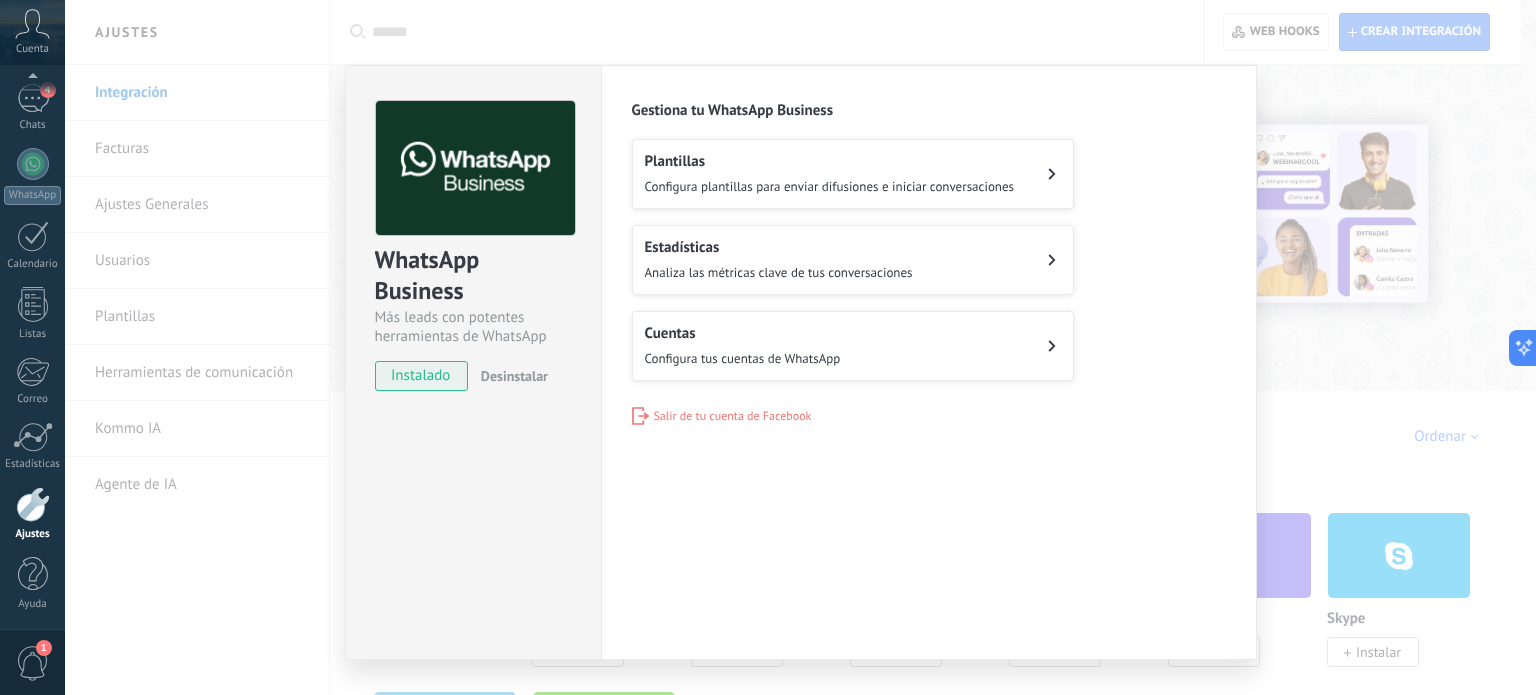 click on "Cuentas Configura tus cuentas de WhatsApp" at bounding box center [853, 346] 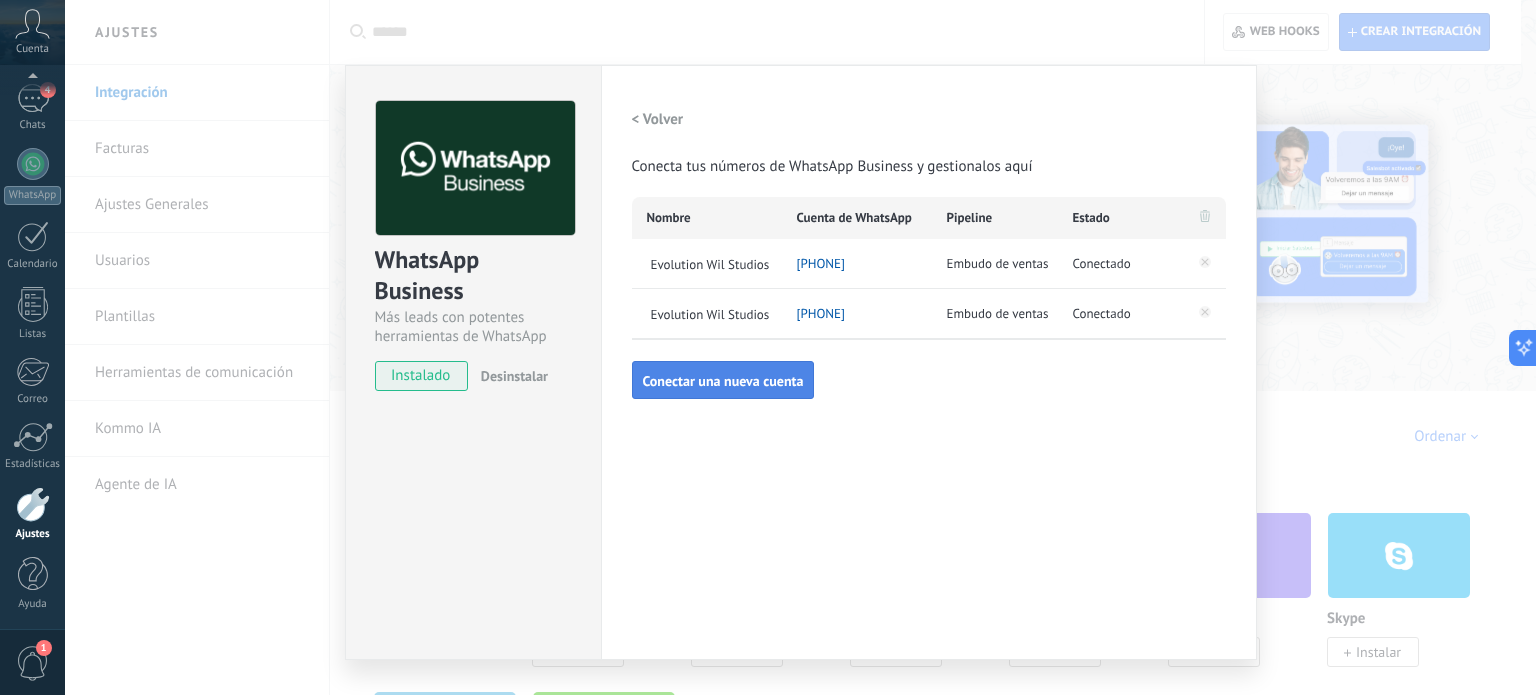 click on "Conectar una nueva cuenta" at bounding box center [723, 381] 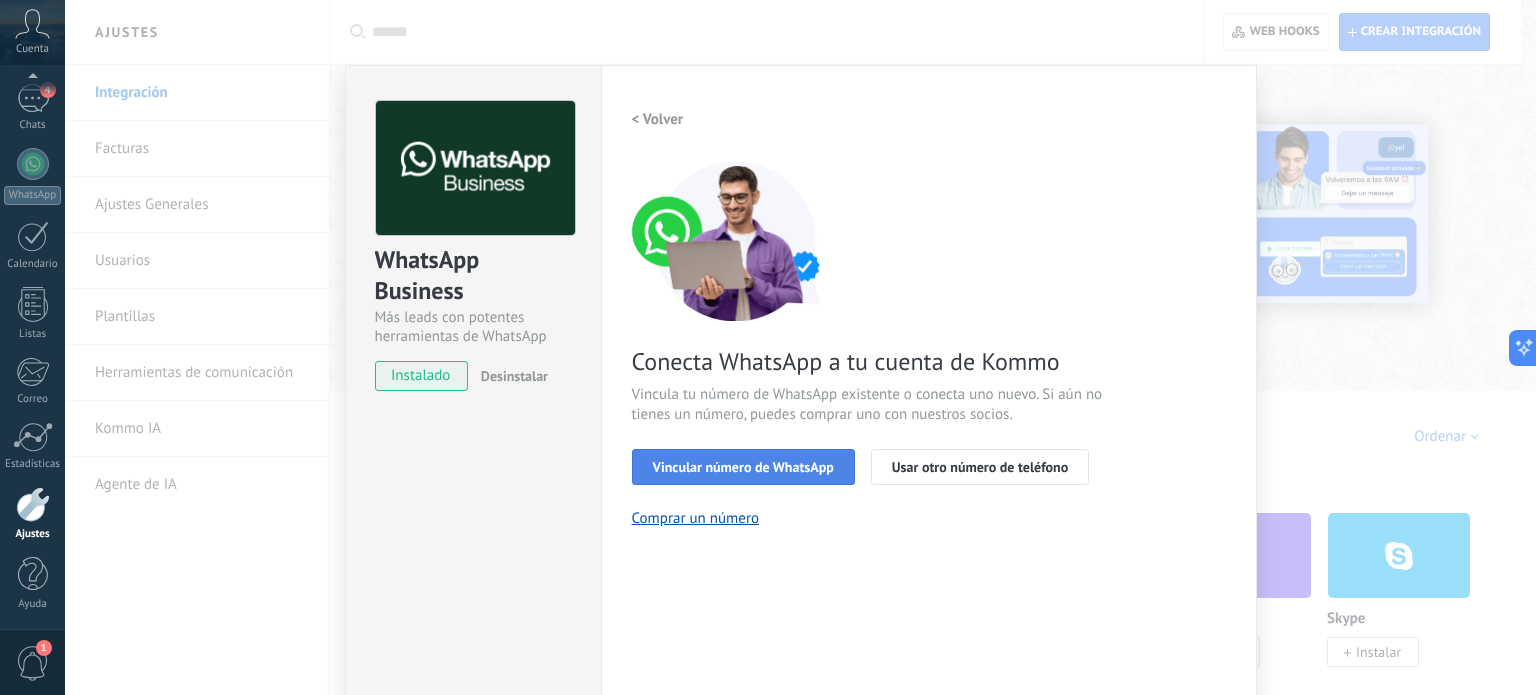 click on "Vincular número de WhatsApp" at bounding box center (743, 467) 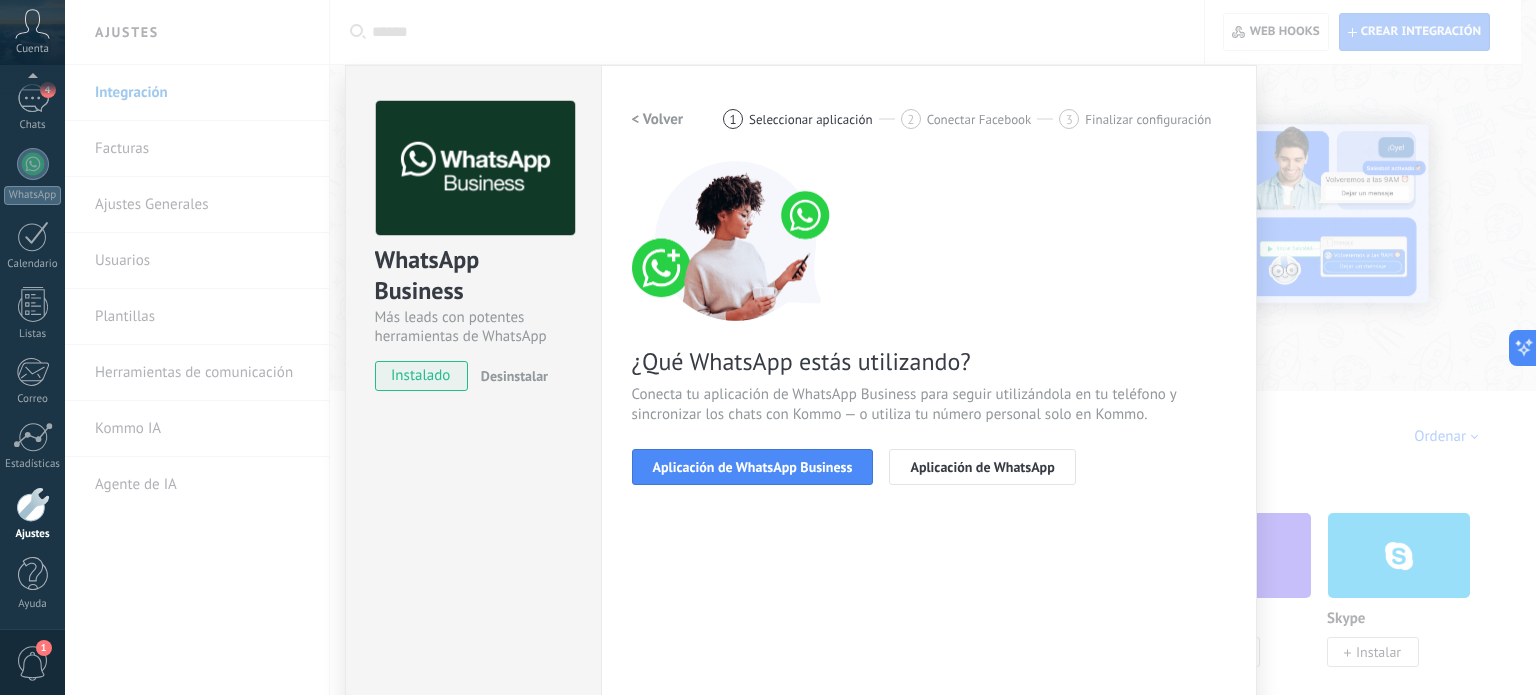 click on "Aplicación de WhatsApp Business" at bounding box center (753, 467) 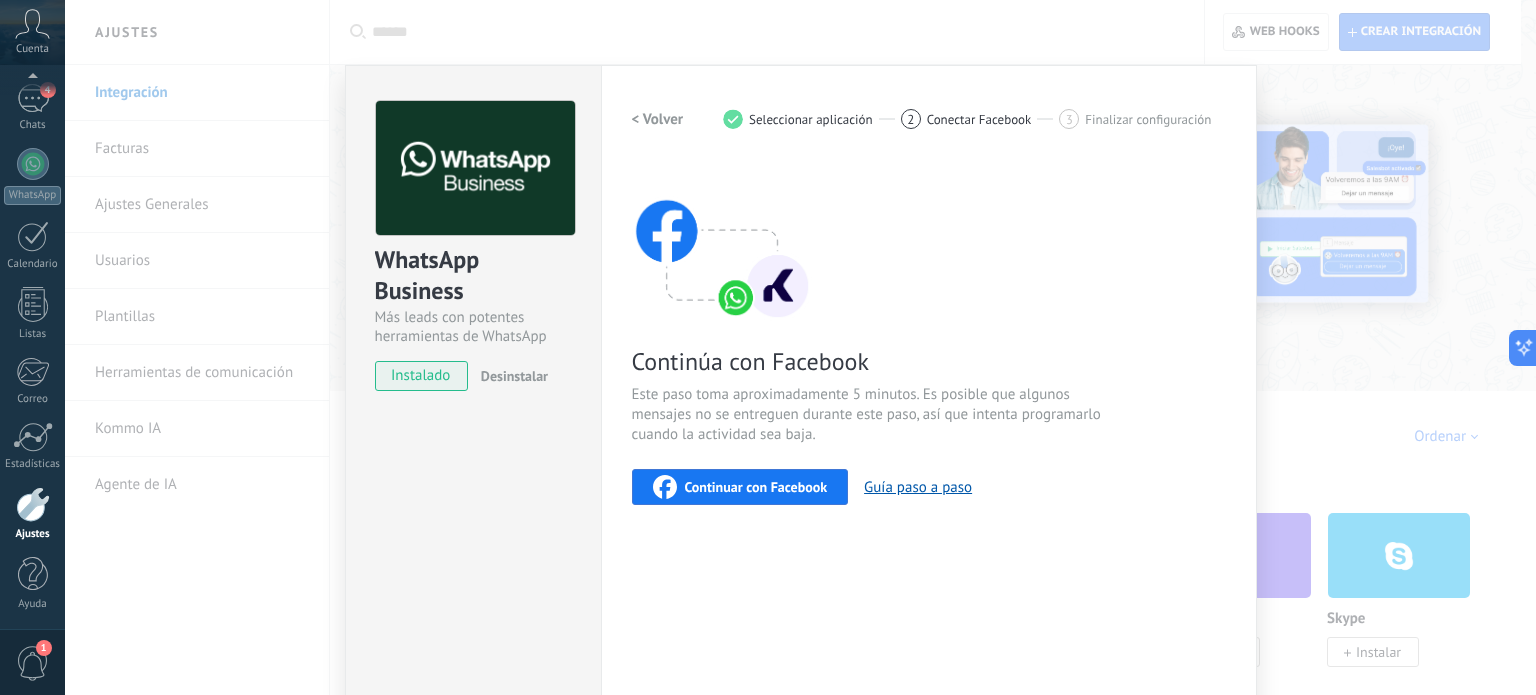 click on "Continuar con Facebook" at bounding box center [756, 487] 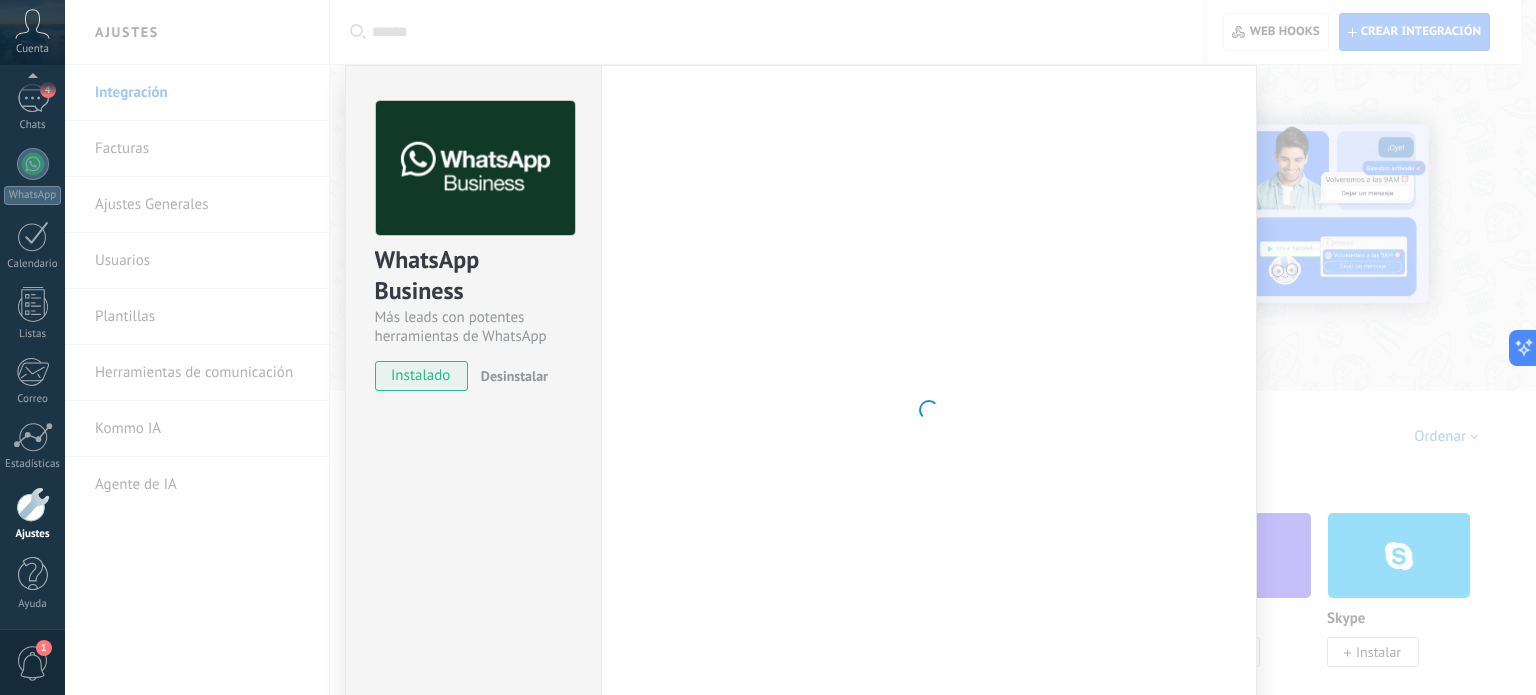 type 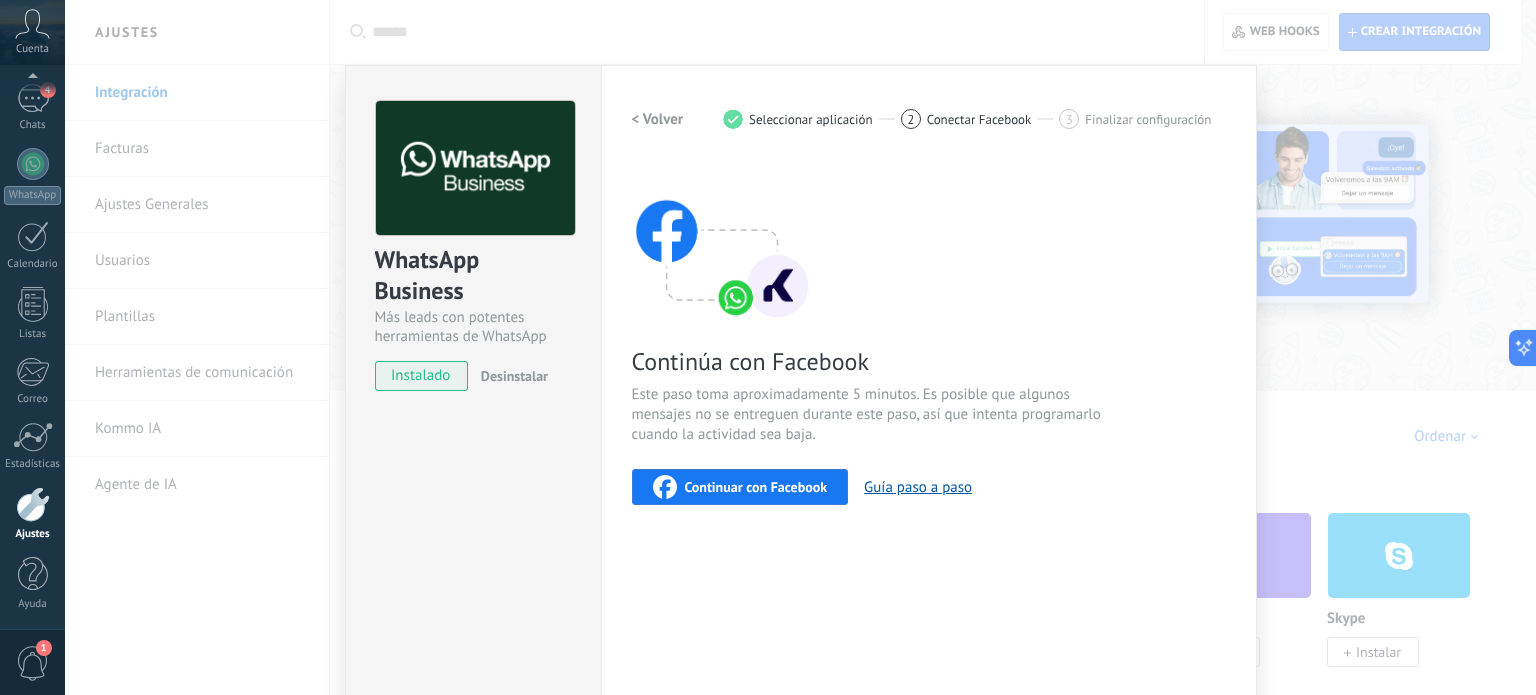 click on "Continuar con Facebook" at bounding box center [756, 487] 